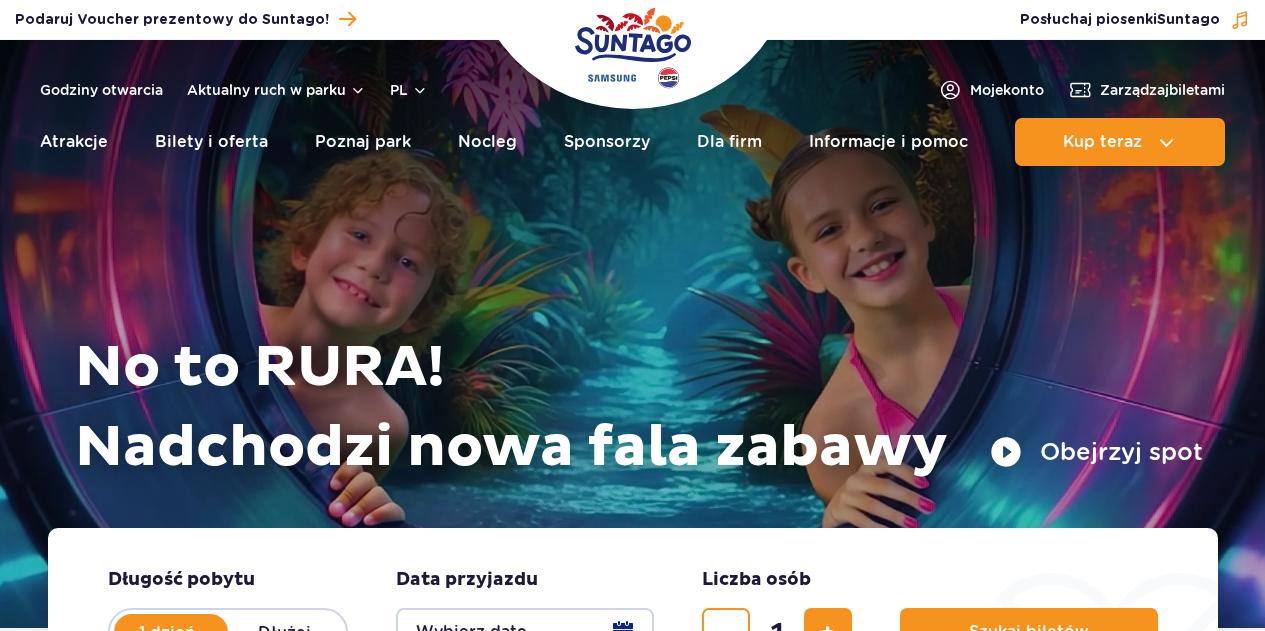scroll, scrollTop: 0, scrollLeft: 0, axis: both 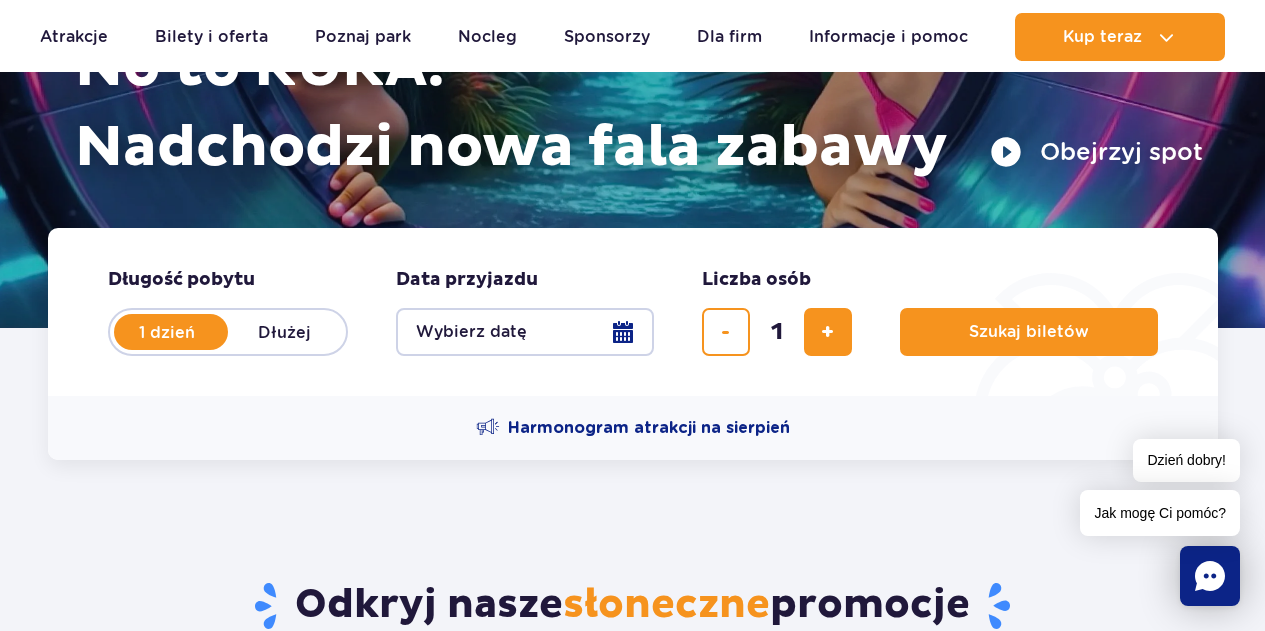 click on "Wybierz datę" at bounding box center [525, 332] 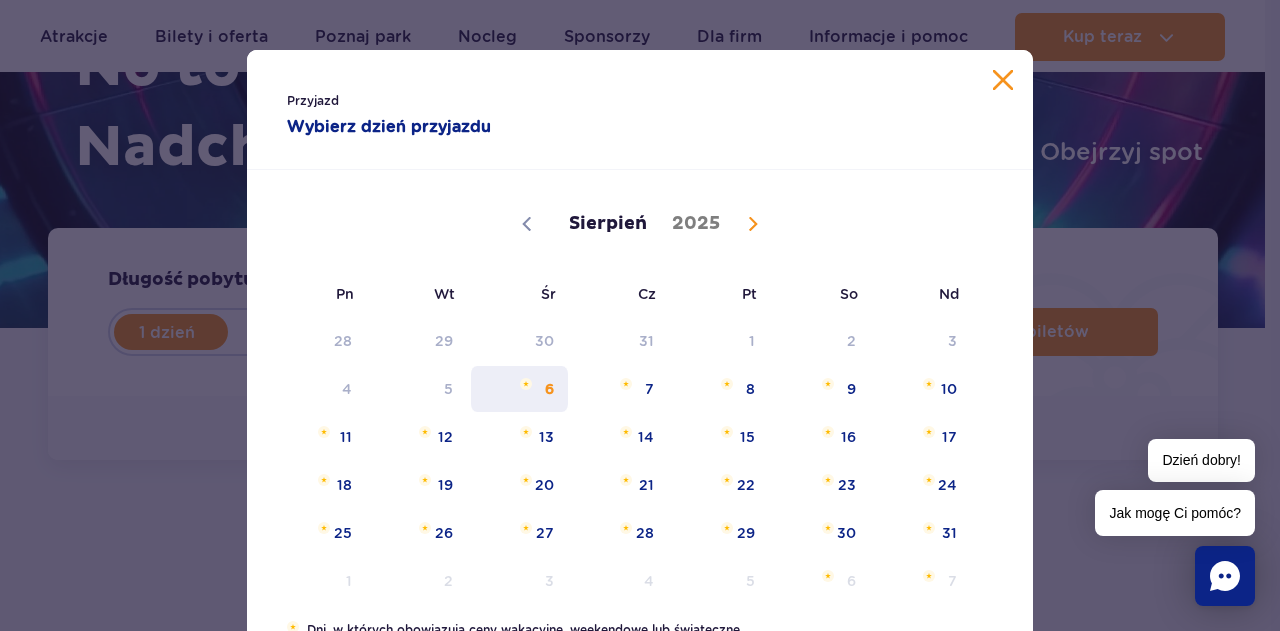 click on "6" at bounding box center [519, 389] 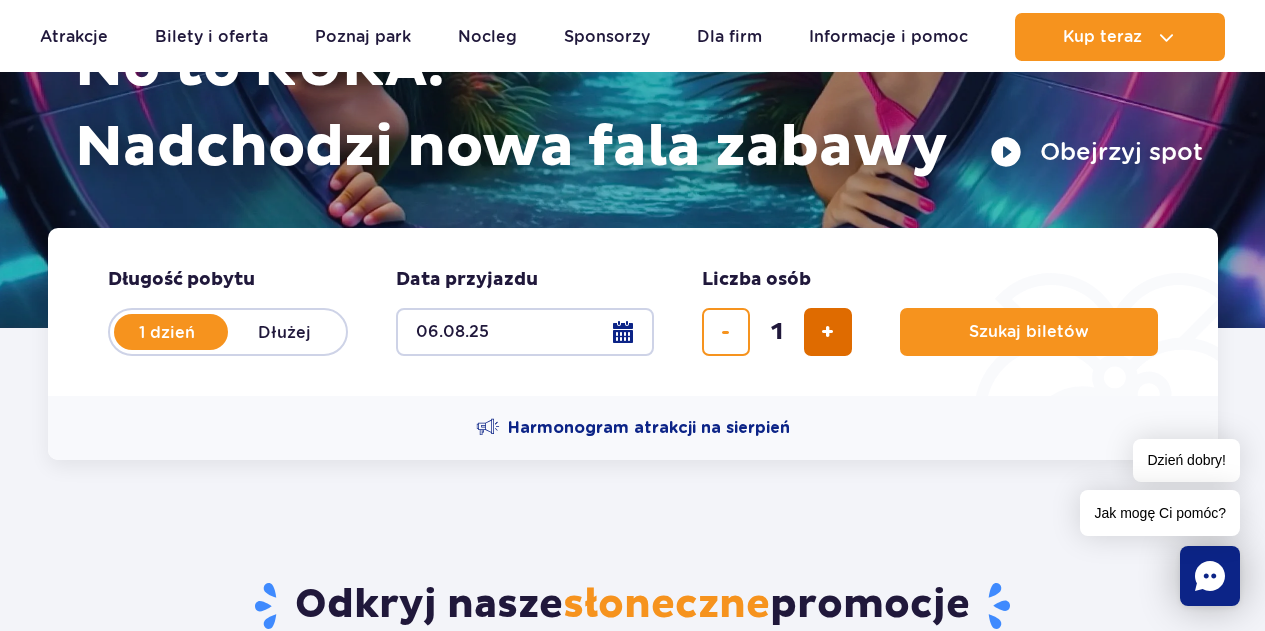 click at bounding box center (827, 332) 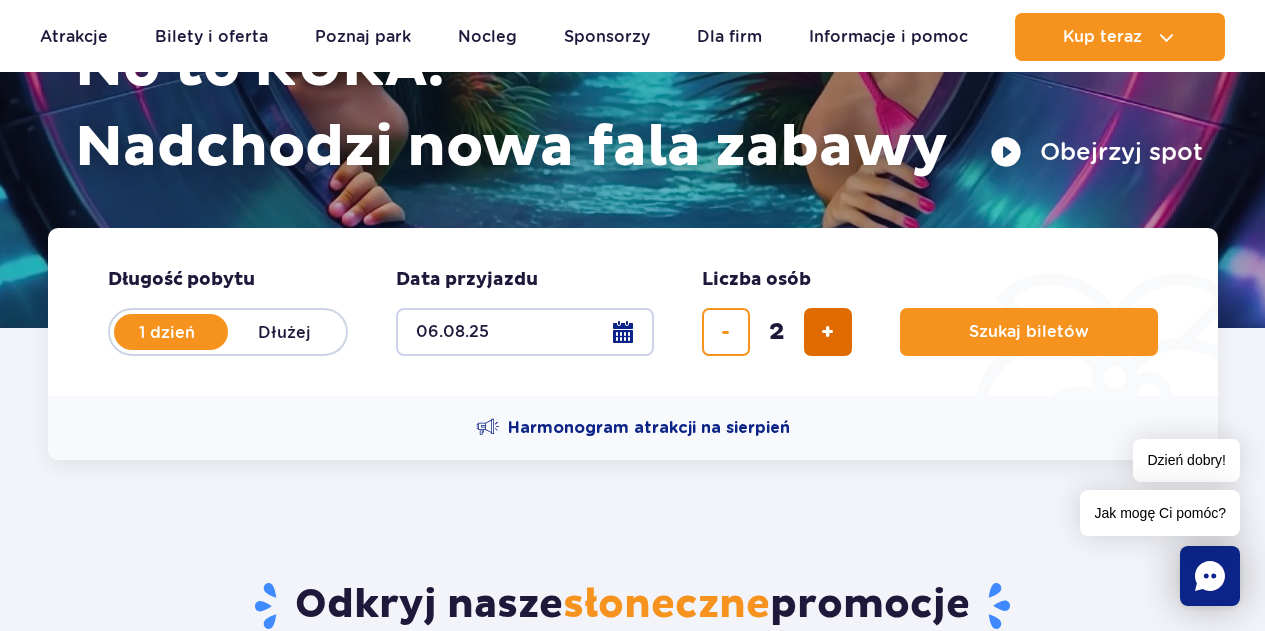 click at bounding box center (828, 332) 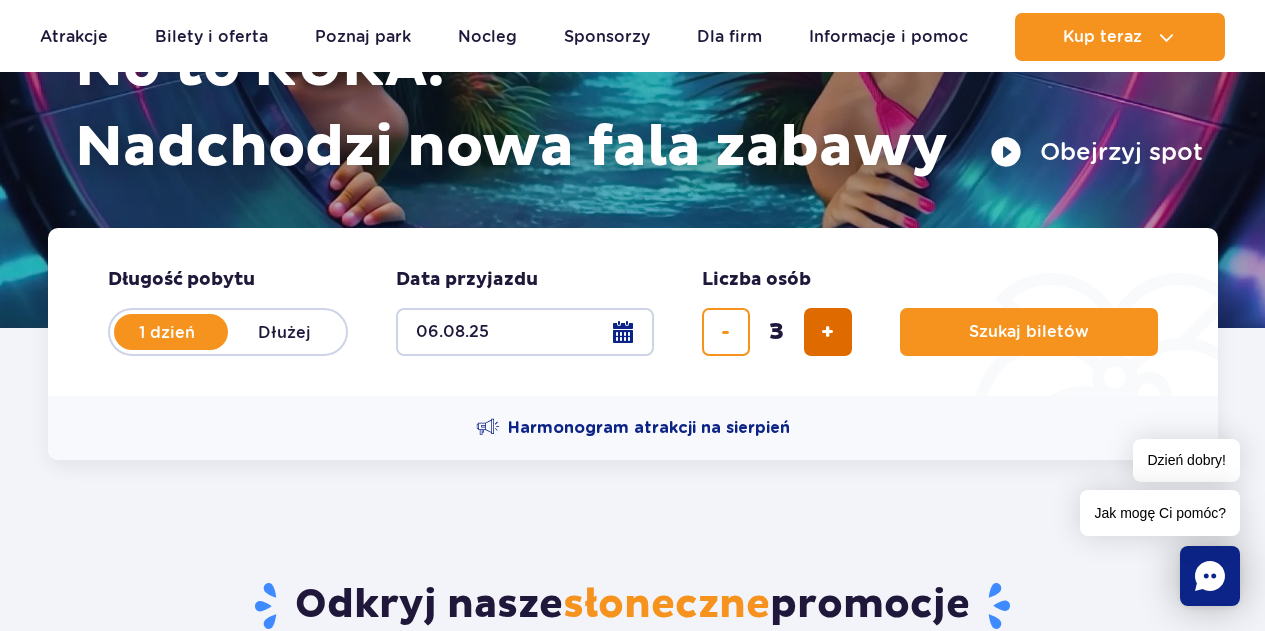 click at bounding box center (828, 332) 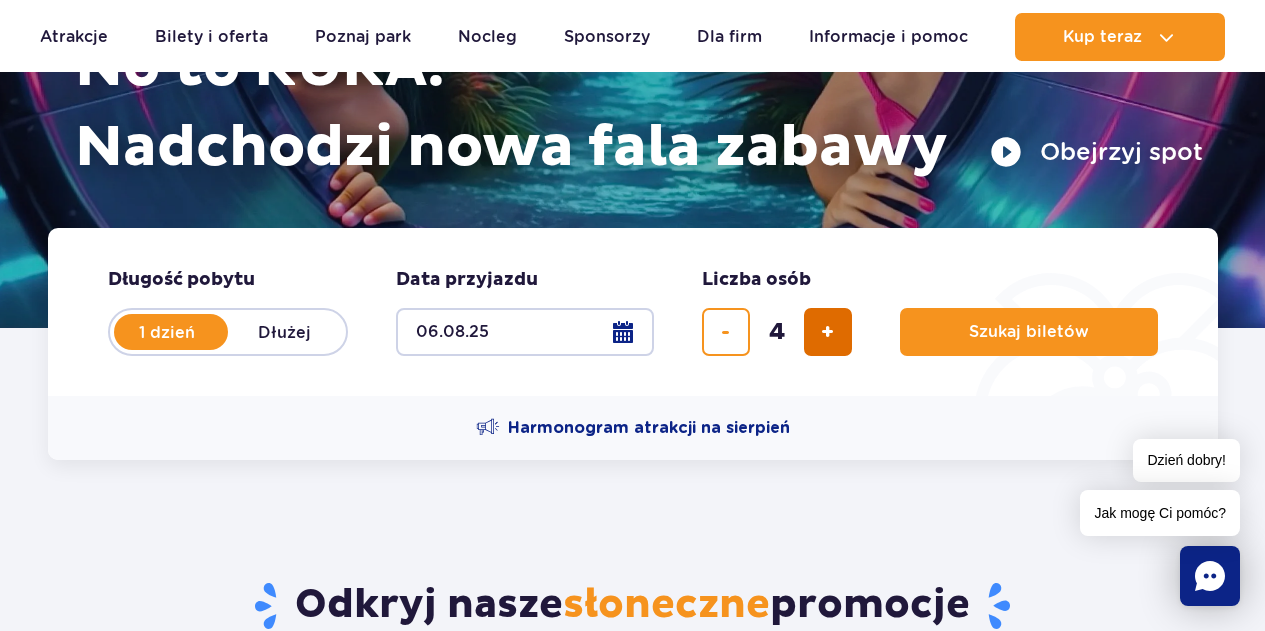 click at bounding box center [828, 332] 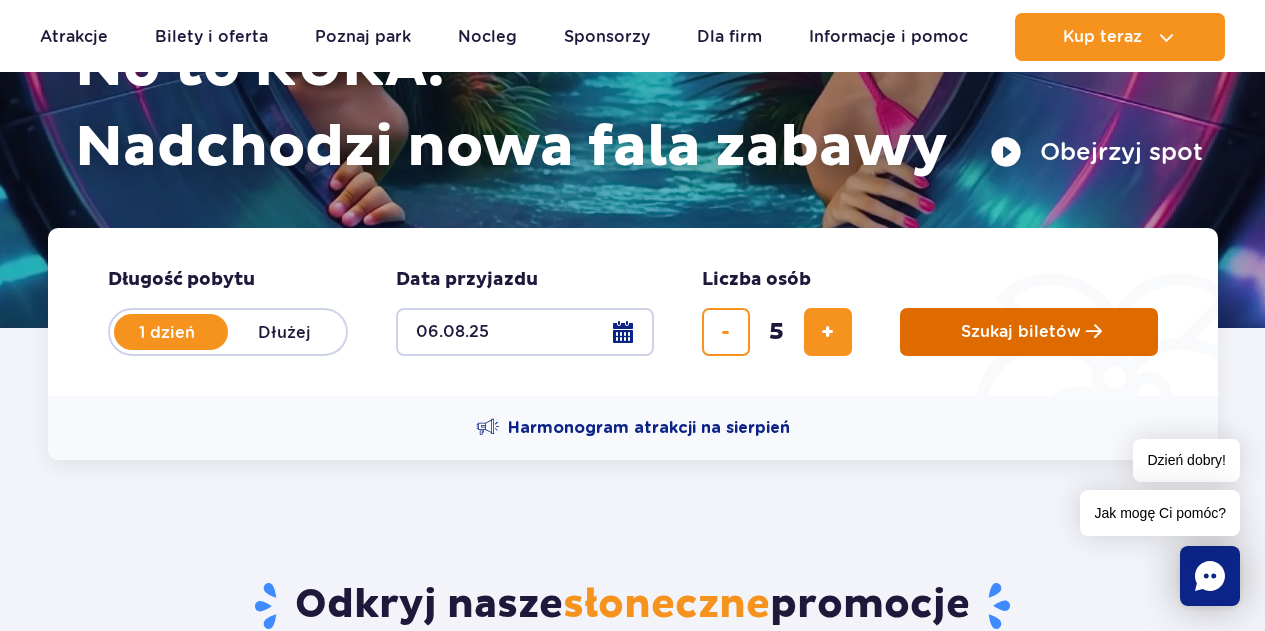 click on "Szukaj biletów" at bounding box center (1029, 332) 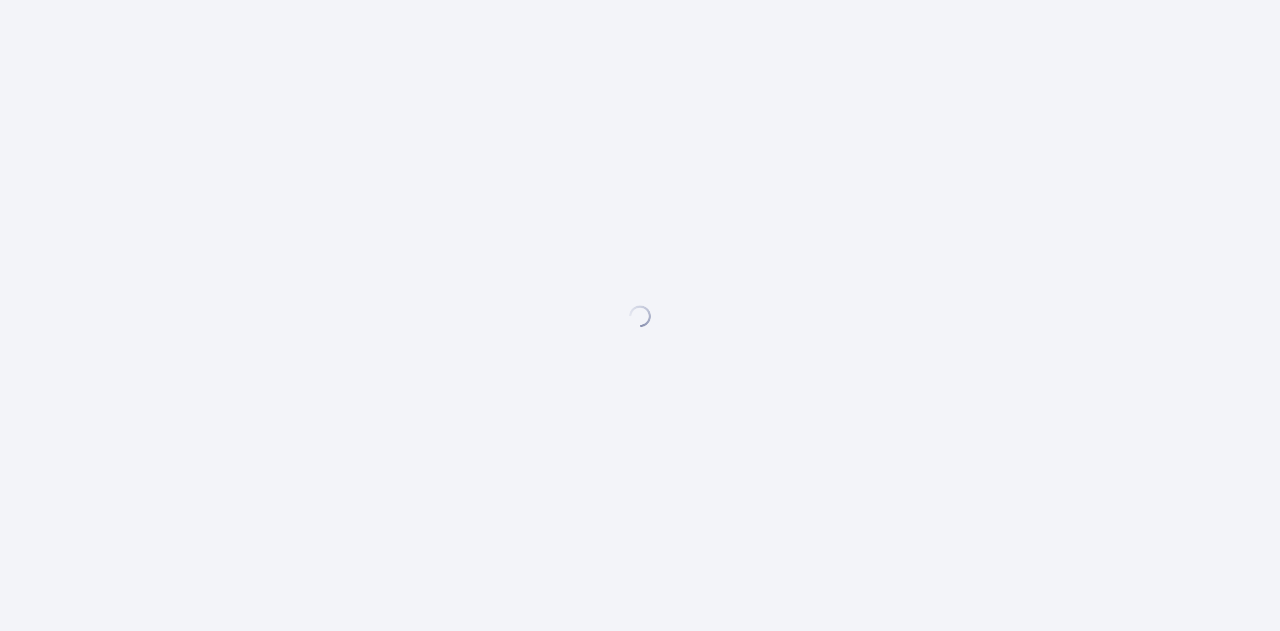 scroll, scrollTop: 0, scrollLeft: 0, axis: both 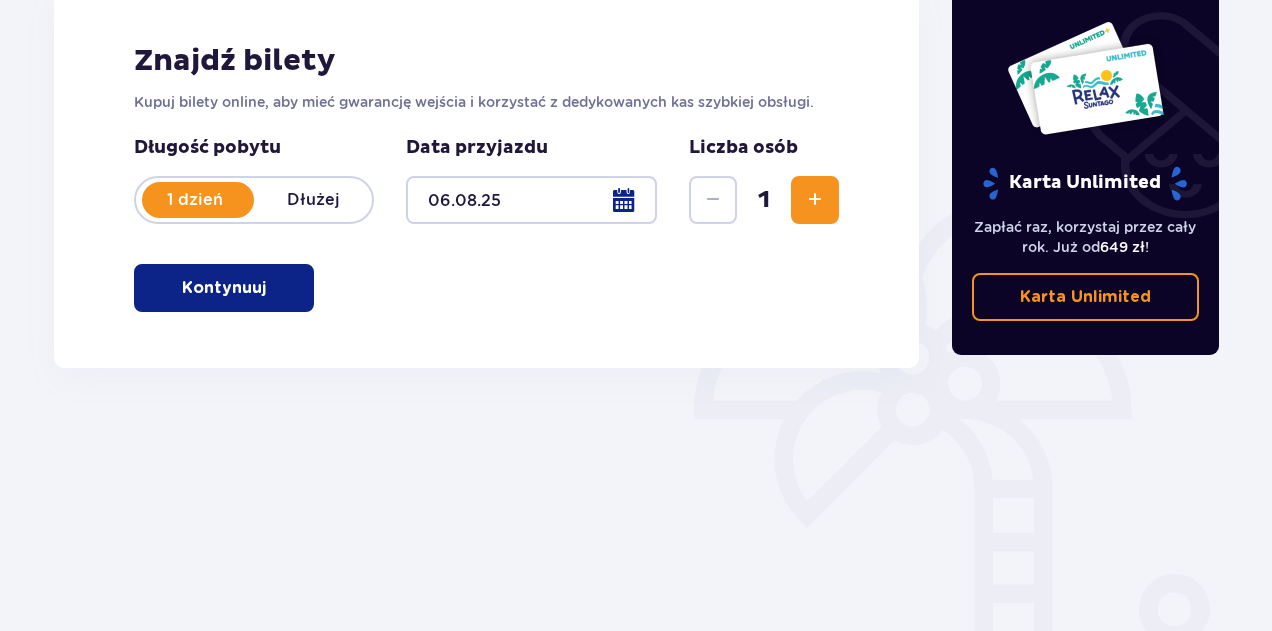 click at bounding box center (270, 288) 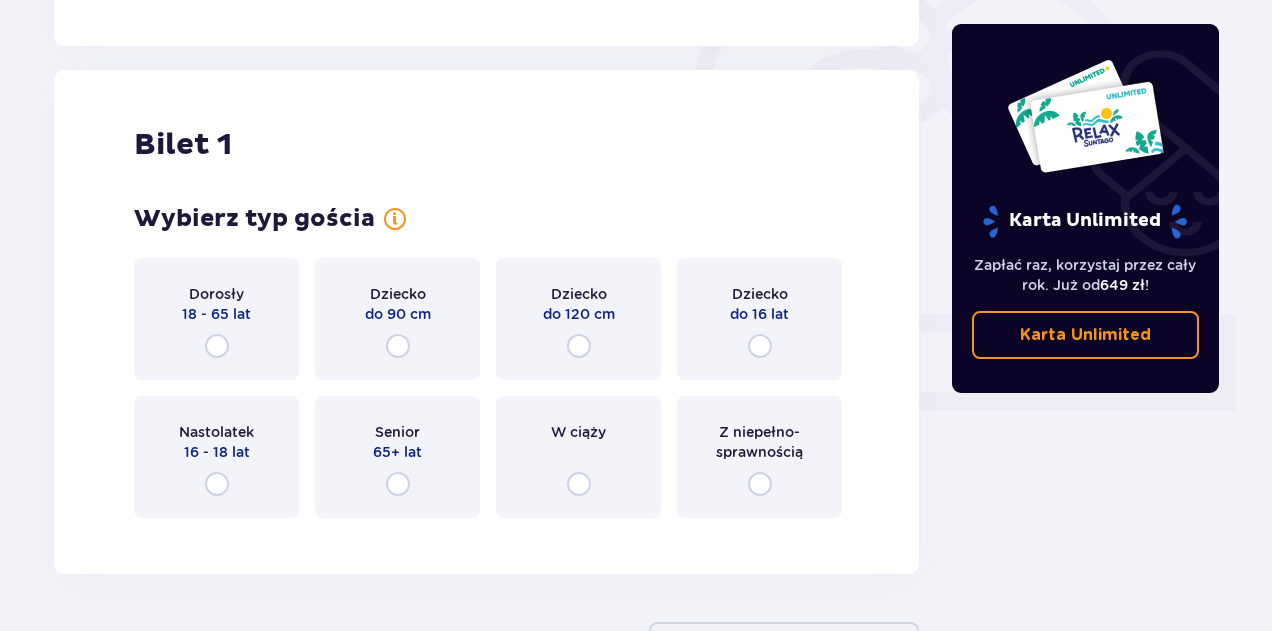 scroll, scrollTop: 668, scrollLeft: 0, axis: vertical 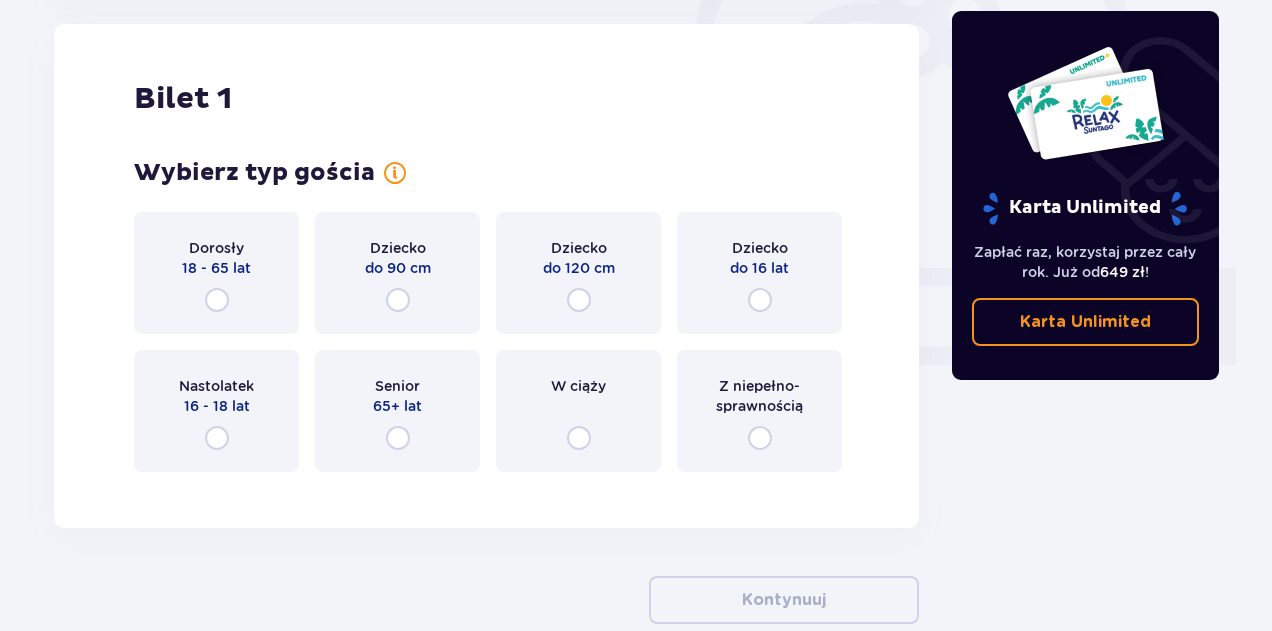 click on "Dorosły 18 - 65 lat" at bounding box center [216, 273] 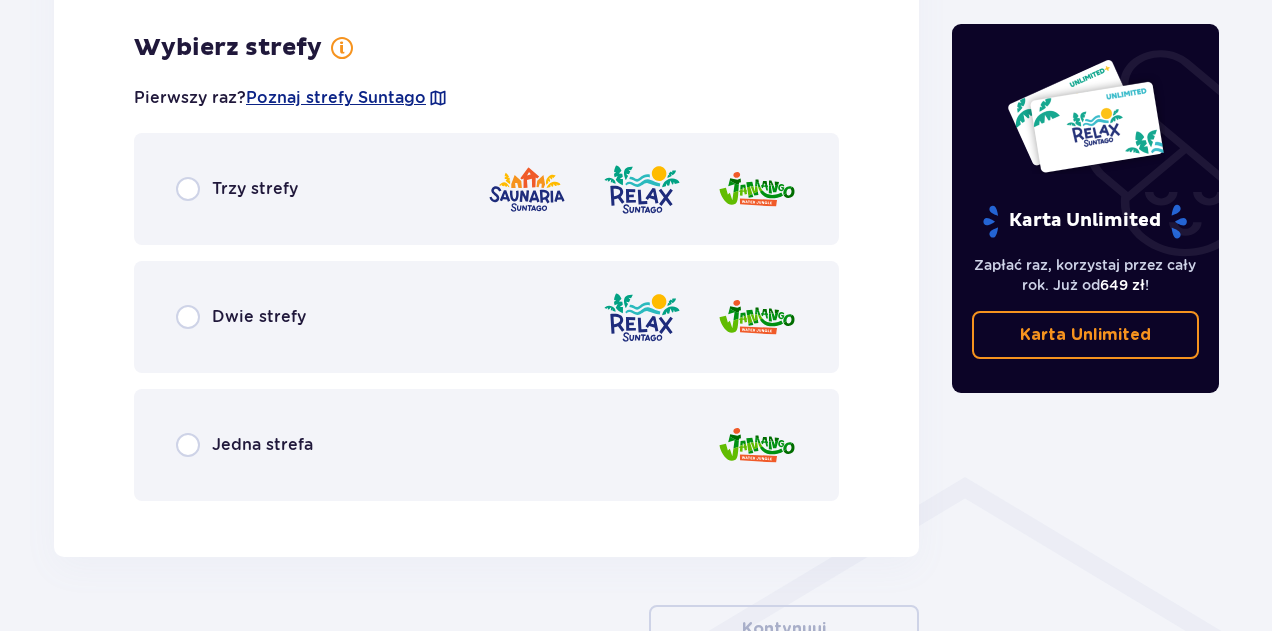 scroll, scrollTop: 1156, scrollLeft: 0, axis: vertical 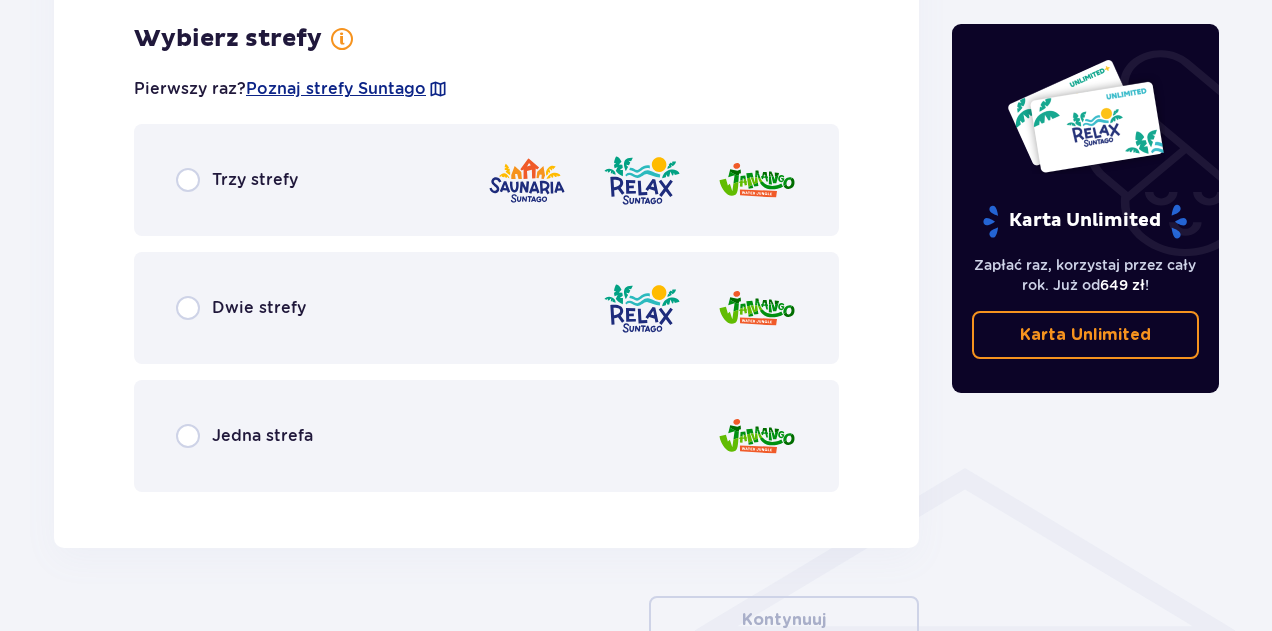 click on "Bilety Pomiń ten krok Znajdź bilety Kupuj bilety online, aby mieć gwarancję wejścia i korzystać z dedykowanych kas szybkiej obsługi. Długość pobytu 1 dzień Dłużej Data przyjazdu 06.08.25 Liczba osób 1 Kontynuuj Bilet   1 Wybierz typ gościa Dorosły 18 - 65 lat Dziecko do 90 cm Dziecko do 120 cm Dziecko do 16 lat Nastolatek 16 - 18 lat Senior 65+ lat W ciąży Z niepełno­sprawnością Wybierz strefy Pierwszy raz?  Poznaj strefy Suntago Trzy strefy Dwie strefy Jedna strefa Kontynuuj Karta Unlimited Zapłać raz, korzystaj przez cały rok. Już od  649 zł ! Karta Unlimited" at bounding box center (636, -118) 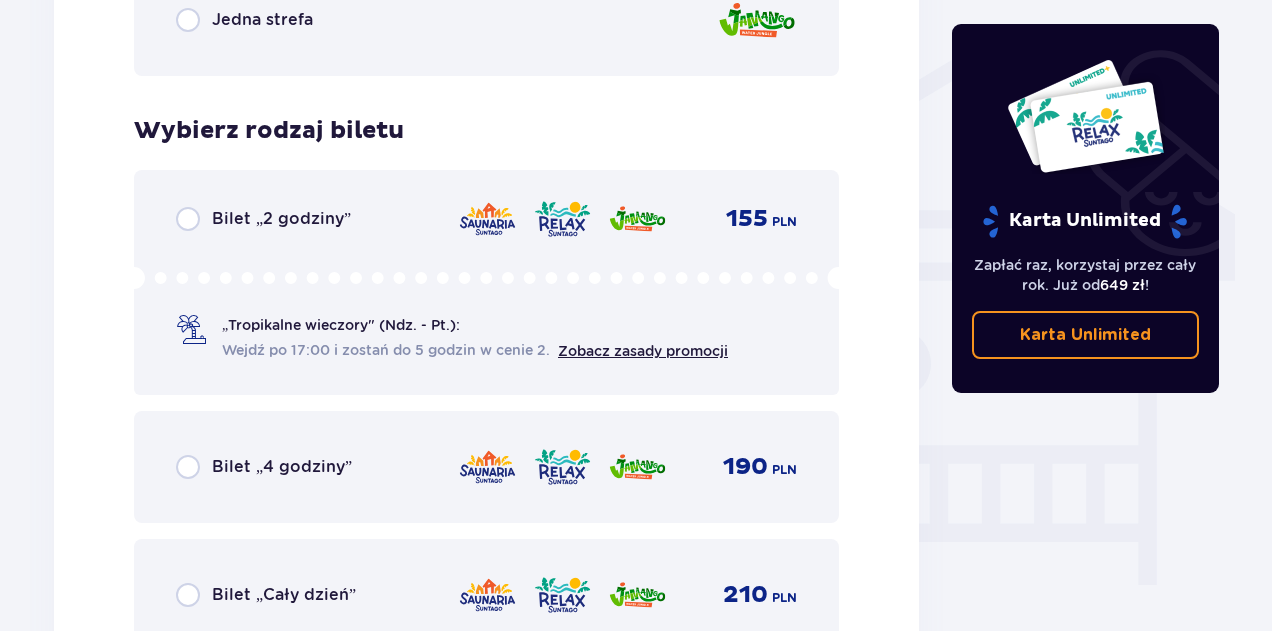 scroll, scrollTop: 1664, scrollLeft: 0, axis: vertical 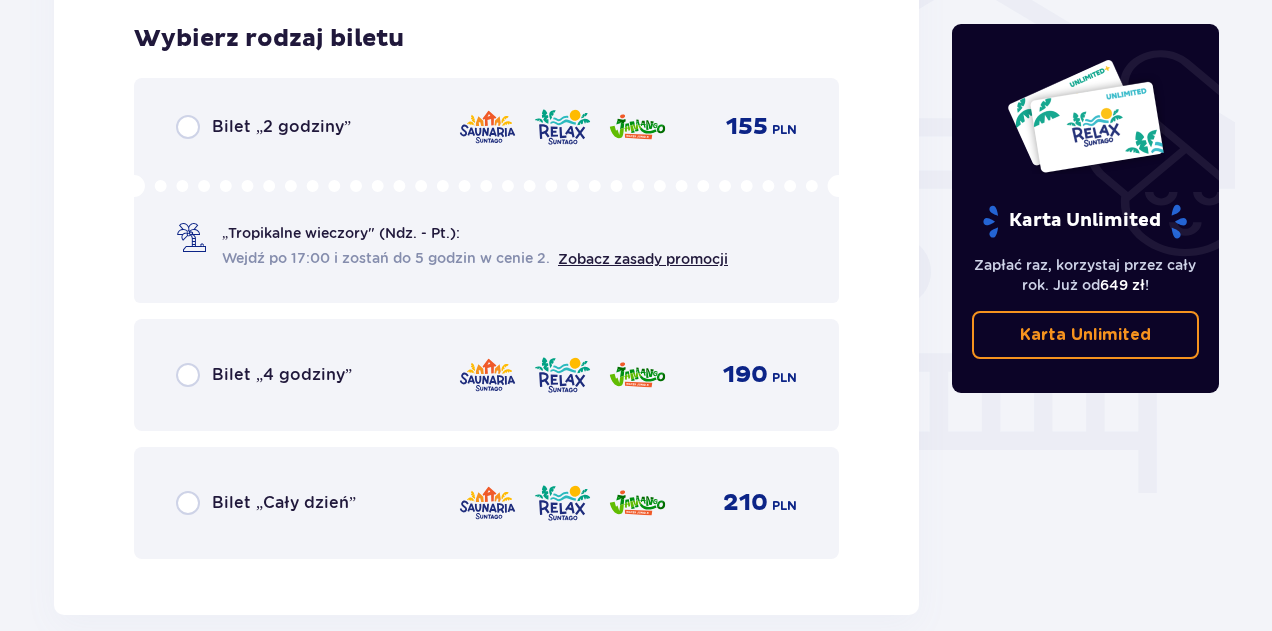 click on "Bilet „Cały dzień”" at bounding box center (266, 503) 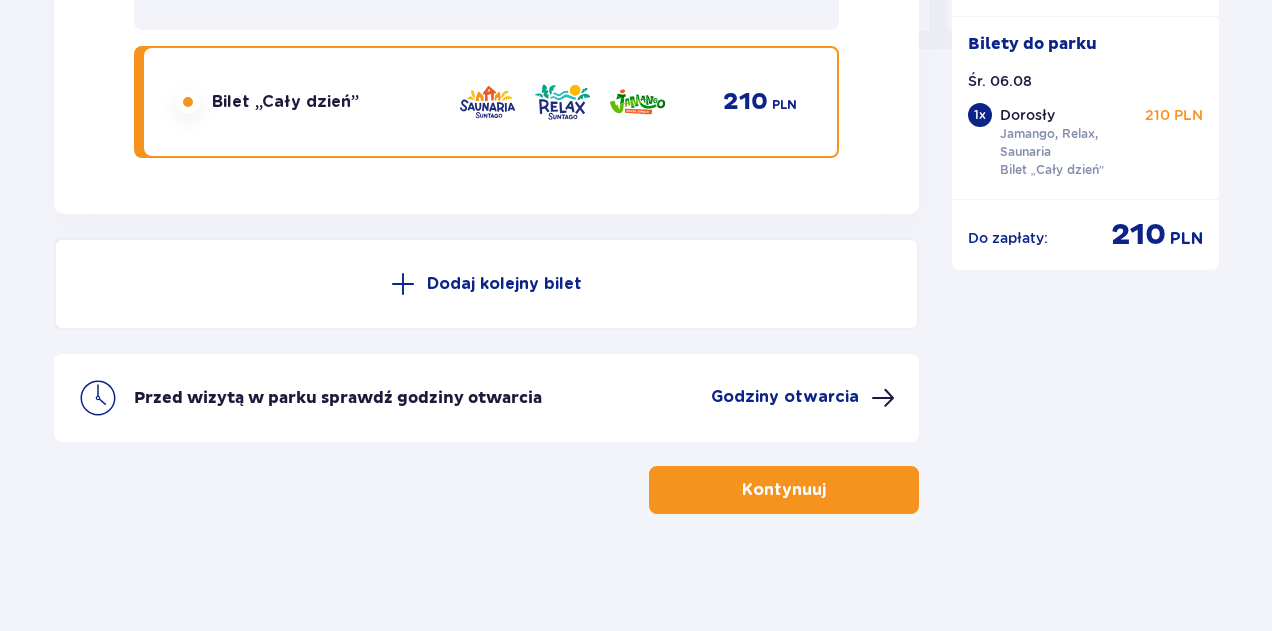 scroll, scrollTop: 2068, scrollLeft: 0, axis: vertical 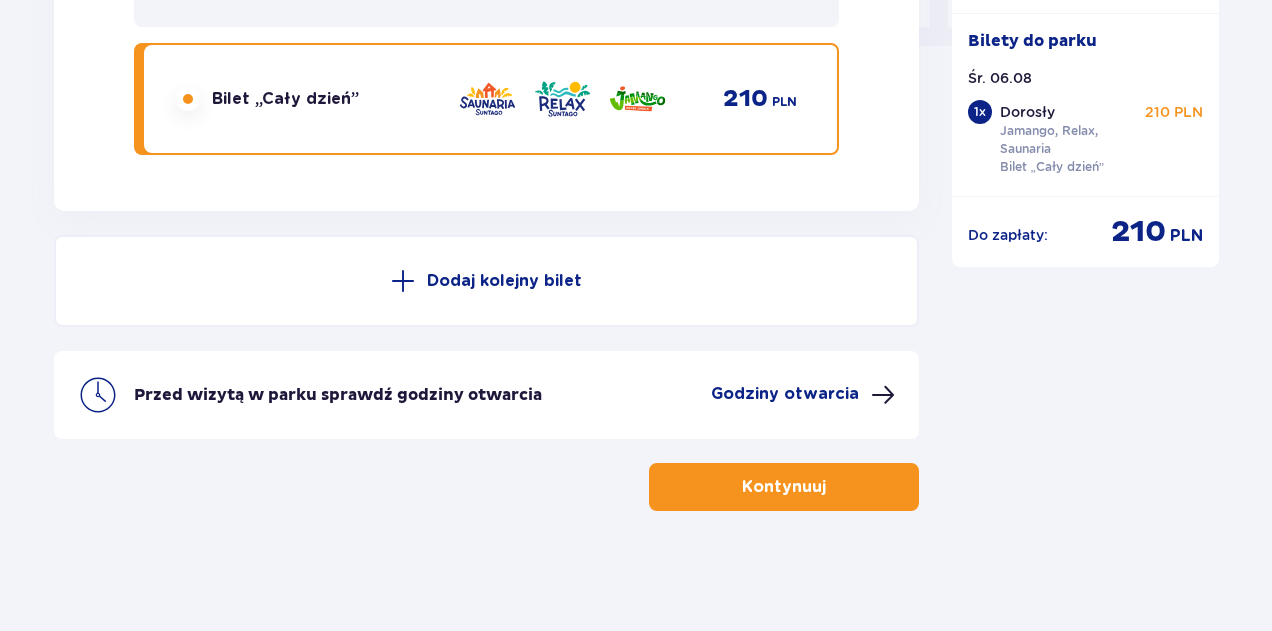 click on "Dodaj kolejny bilet" at bounding box center (486, 281) 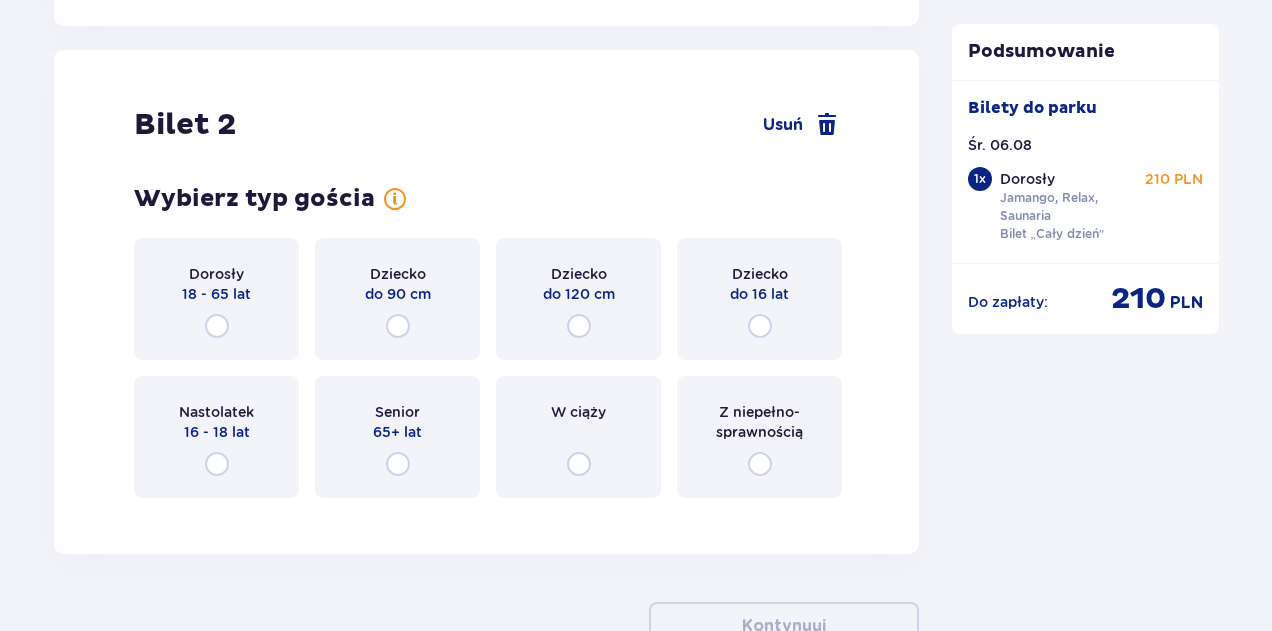 scroll, scrollTop: 2279, scrollLeft: 0, axis: vertical 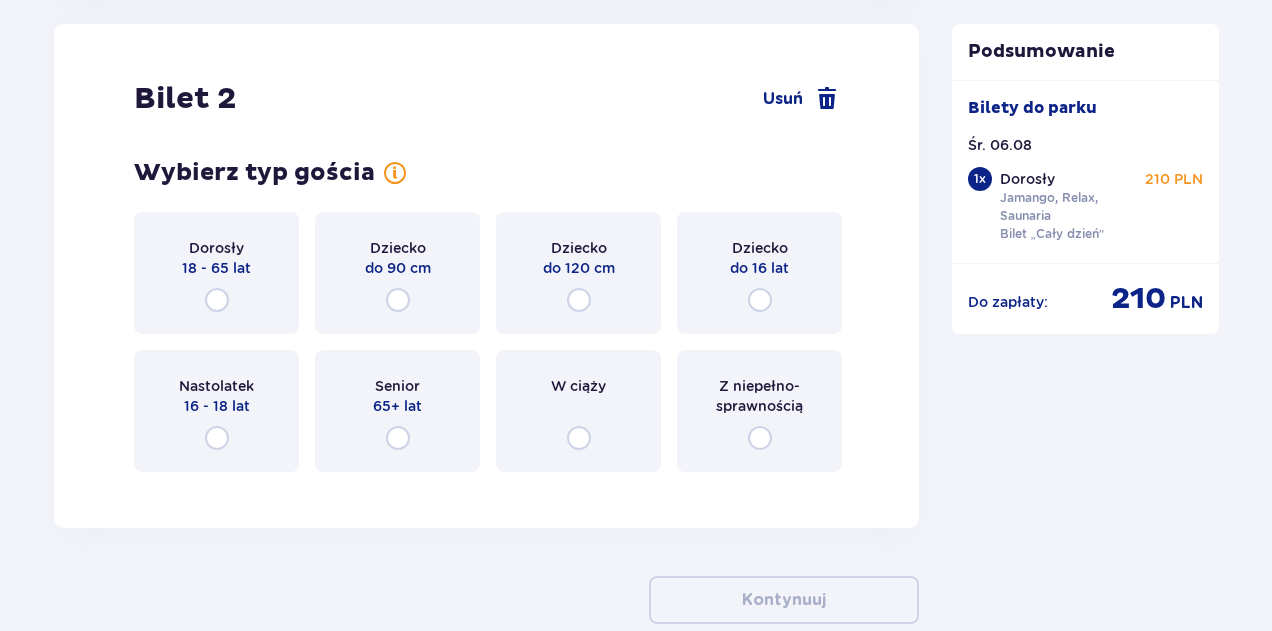 click on "Dorosły 18 - 65 lat" at bounding box center [216, 273] 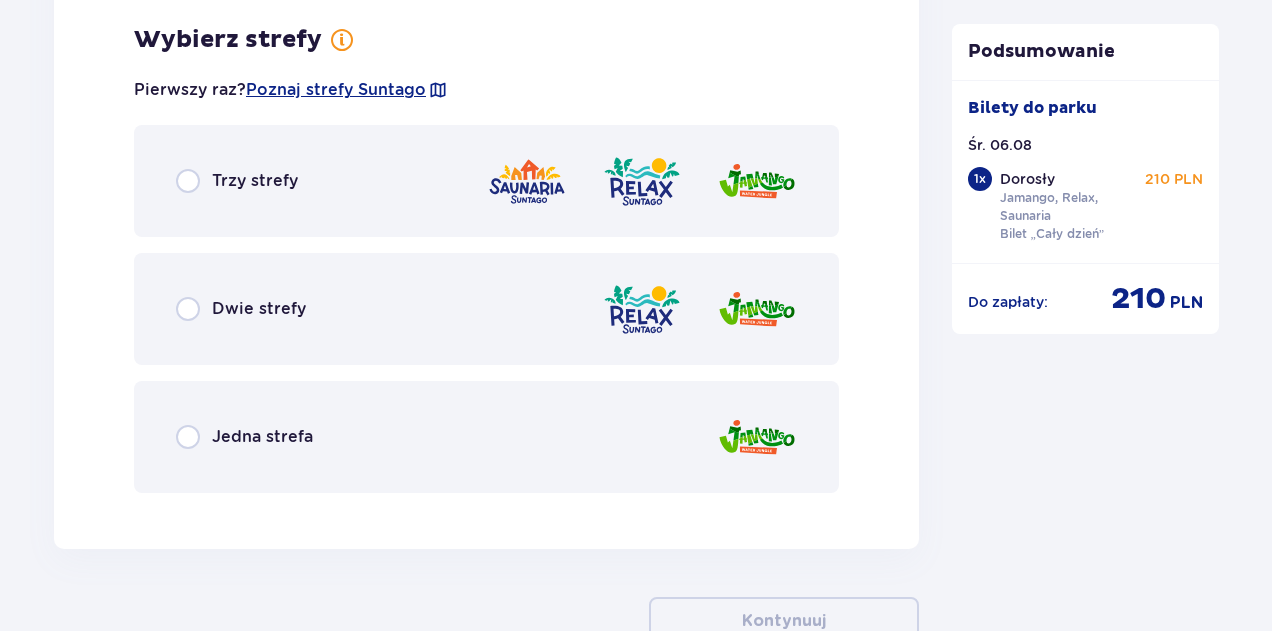 scroll, scrollTop: 2767, scrollLeft: 0, axis: vertical 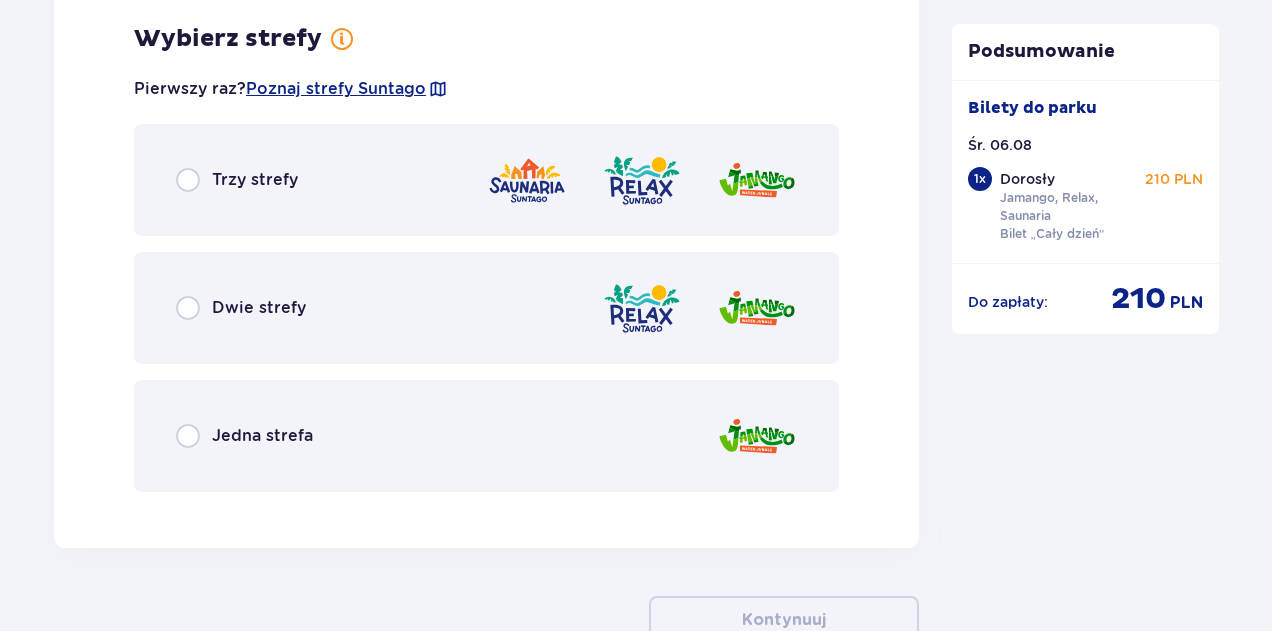 click on "Trzy strefy" at bounding box center (486, 180) 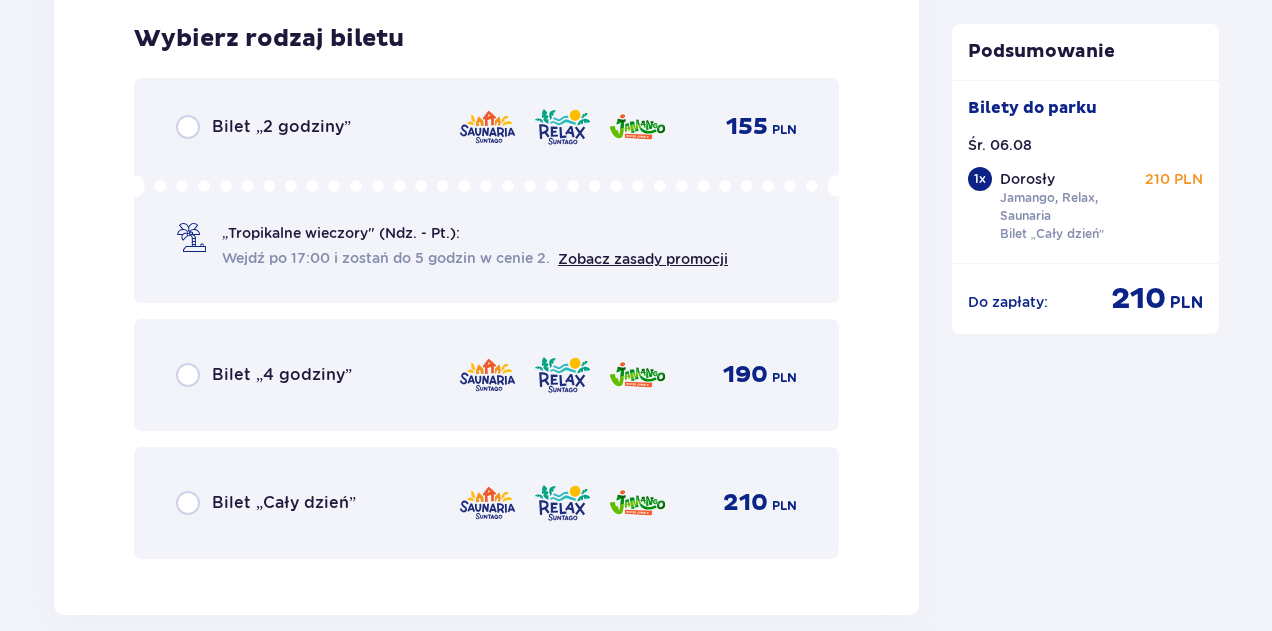 click on "Bilet „Cały dzień”" at bounding box center [284, 503] 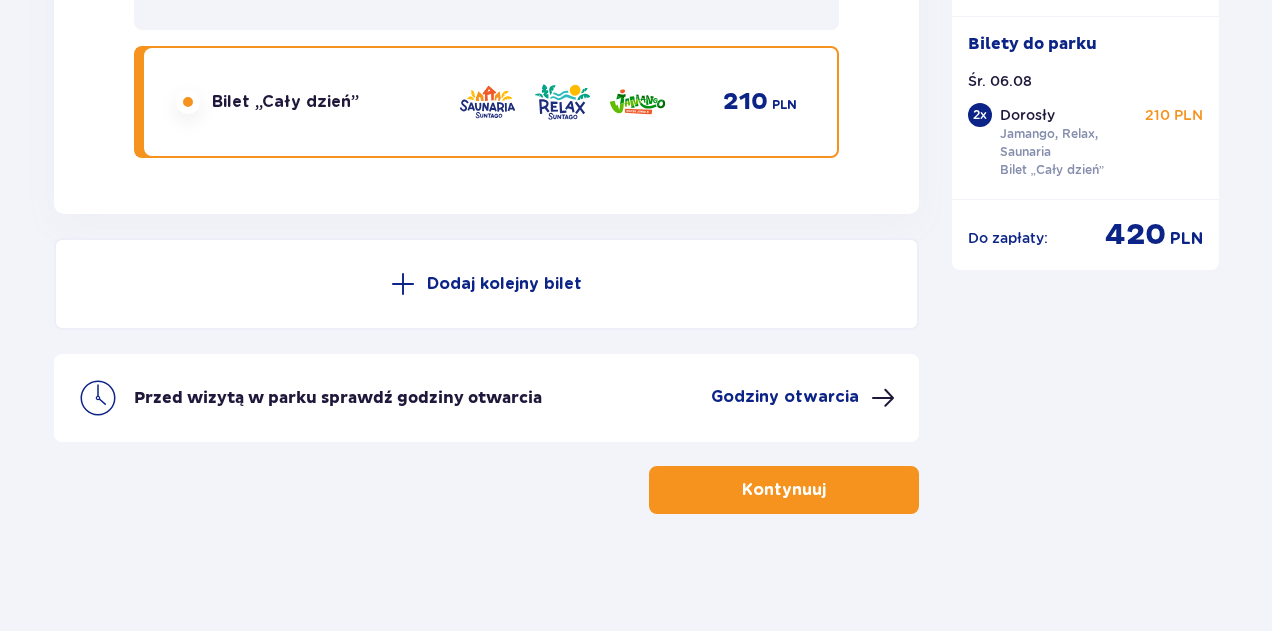 scroll, scrollTop: 3679, scrollLeft: 0, axis: vertical 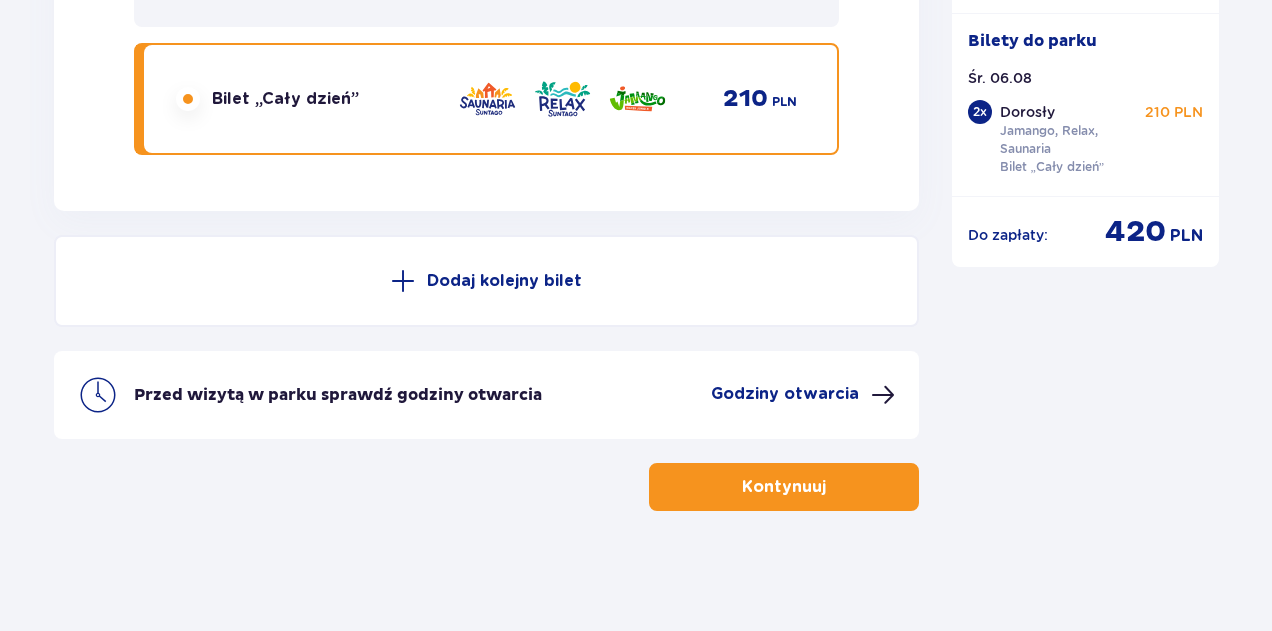 click on "Kontynuuj" at bounding box center [784, 487] 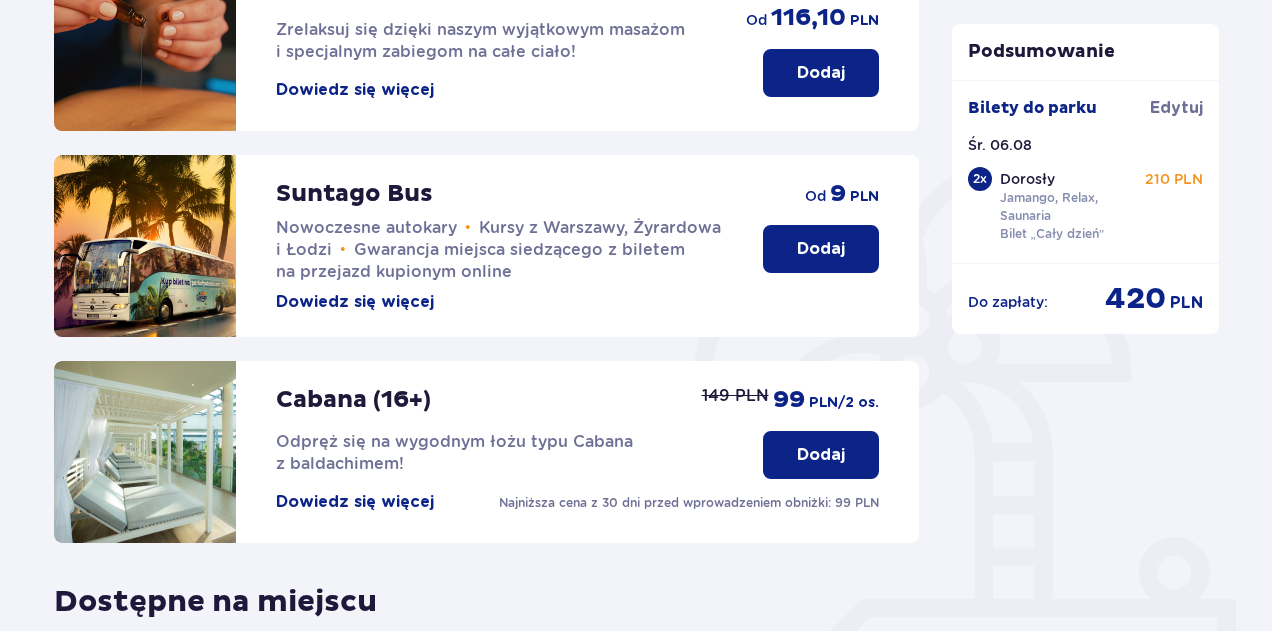 scroll, scrollTop: 300, scrollLeft: 0, axis: vertical 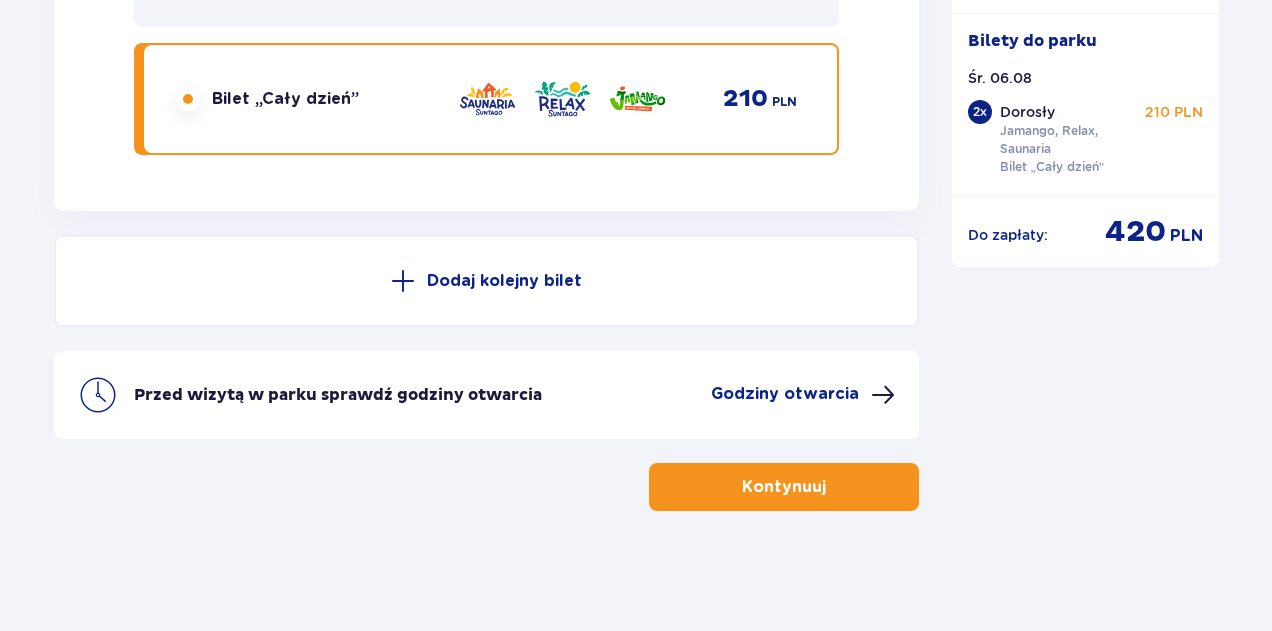 click on "Dodaj kolejny bilet" at bounding box center [504, 281] 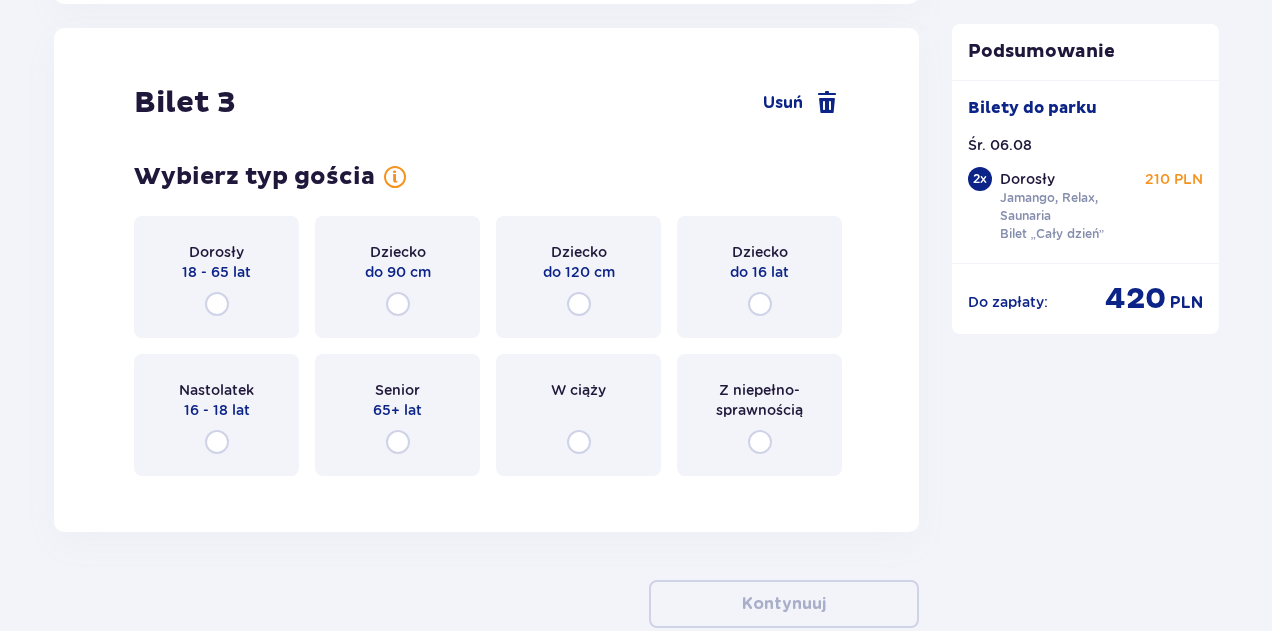 scroll, scrollTop: 3890, scrollLeft: 0, axis: vertical 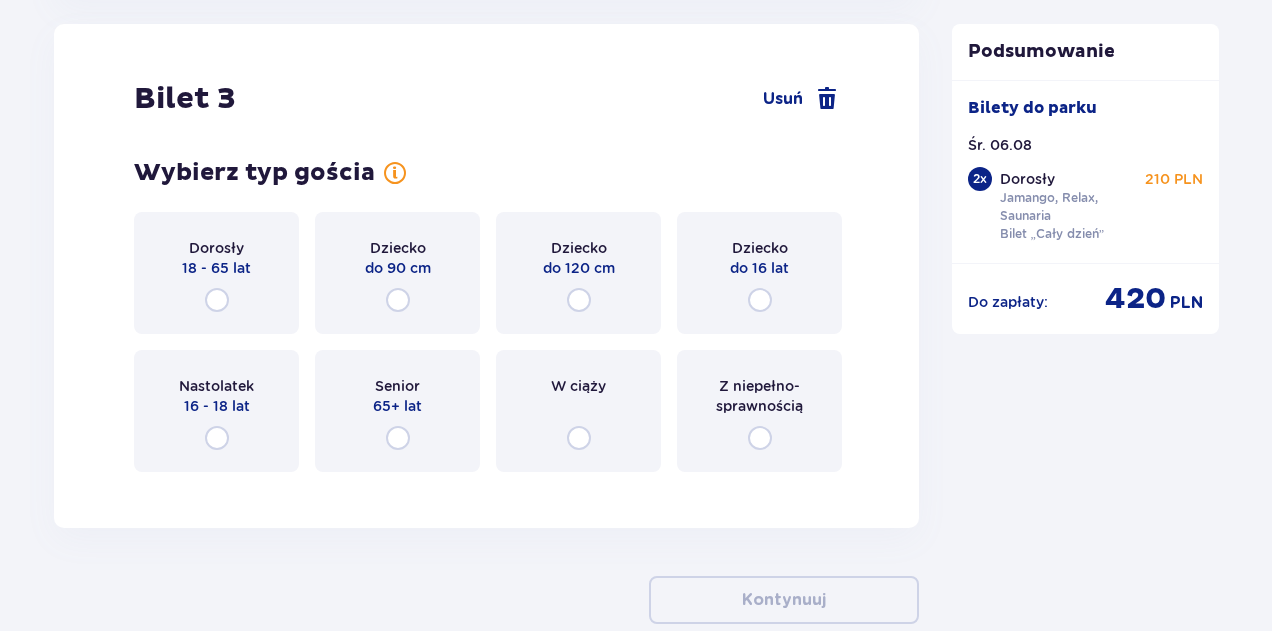 click on "Dziecko do 16 lat" at bounding box center [759, 273] 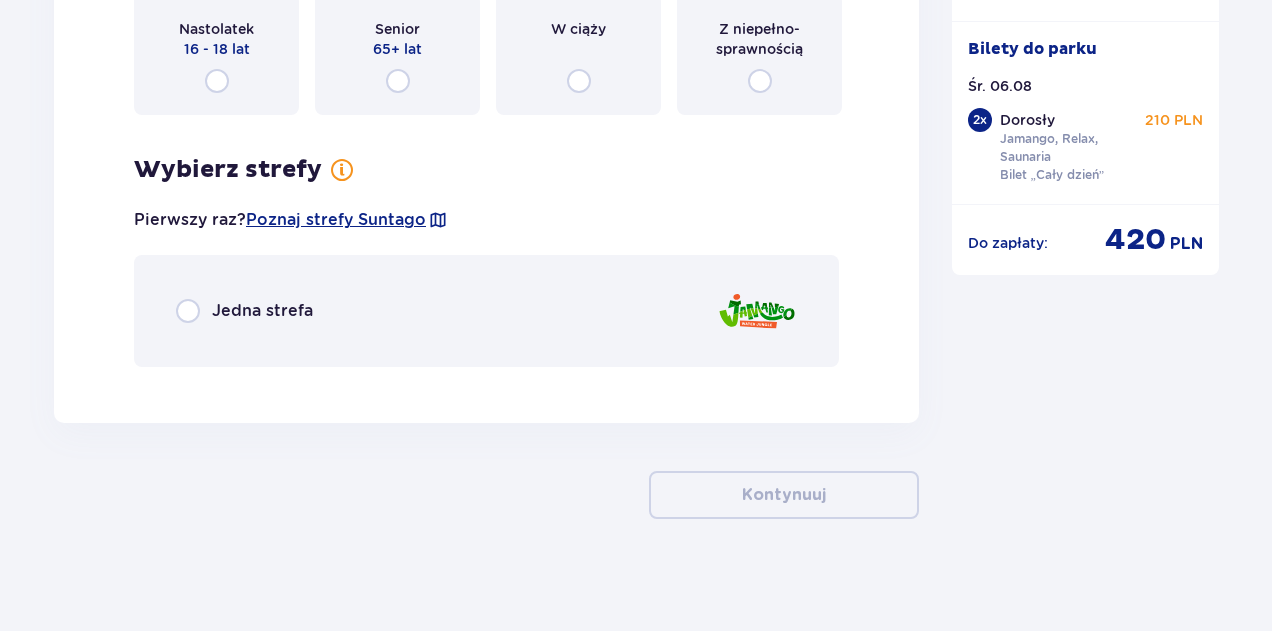 scroll, scrollTop: 4255, scrollLeft: 0, axis: vertical 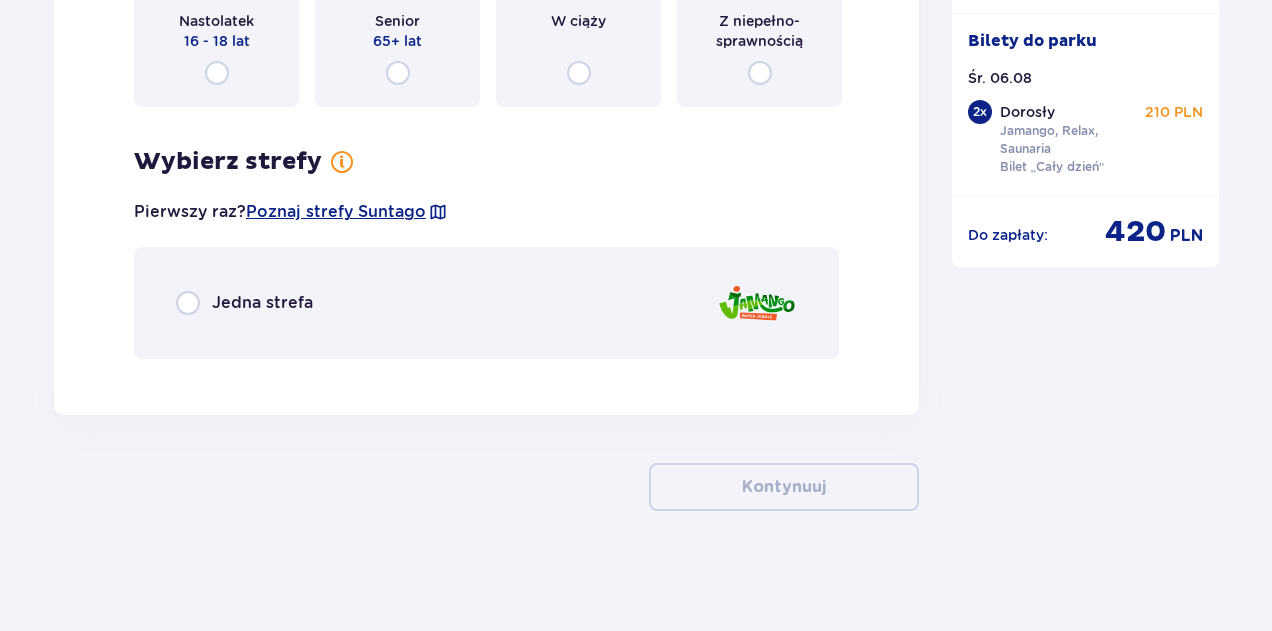click on "Jedna strefa" at bounding box center [262, 303] 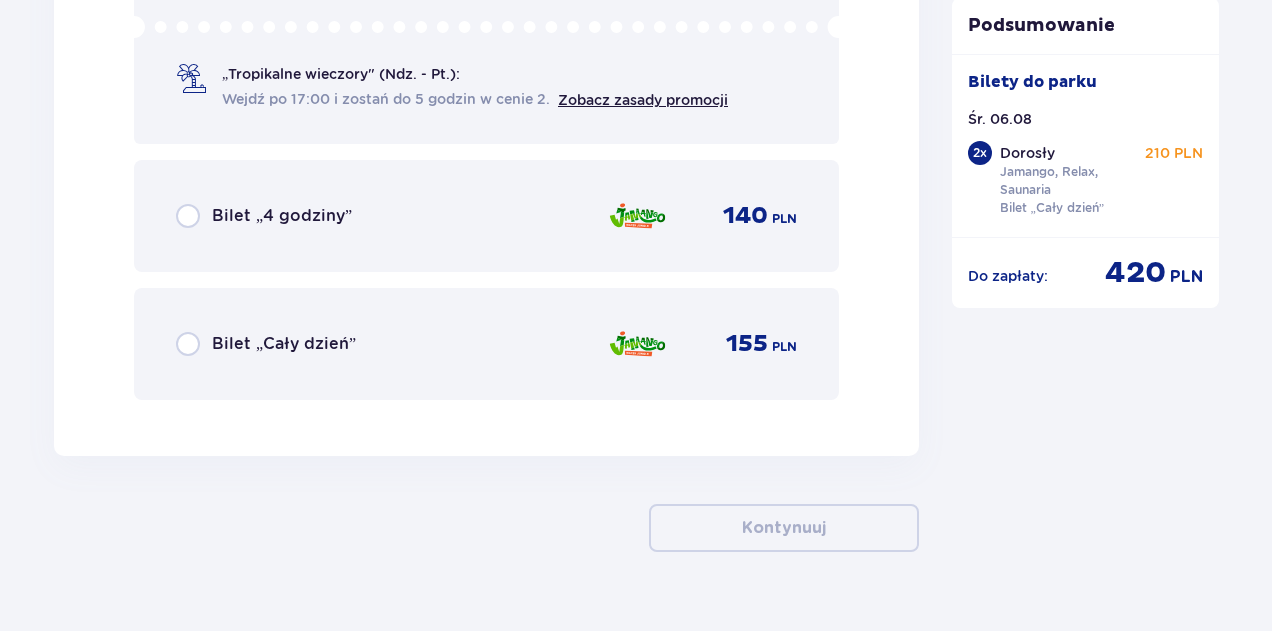 scroll, scrollTop: 4830, scrollLeft: 0, axis: vertical 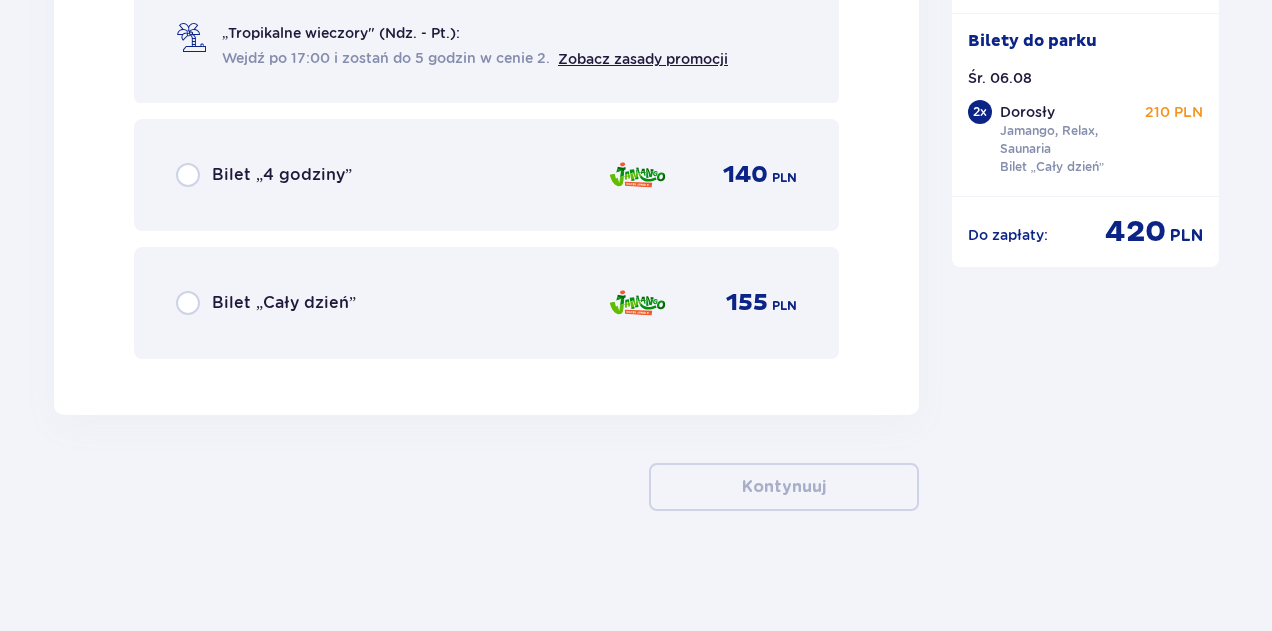 click on "Bilet „Cały dzień”   155 PLN" at bounding box center [486, 303] 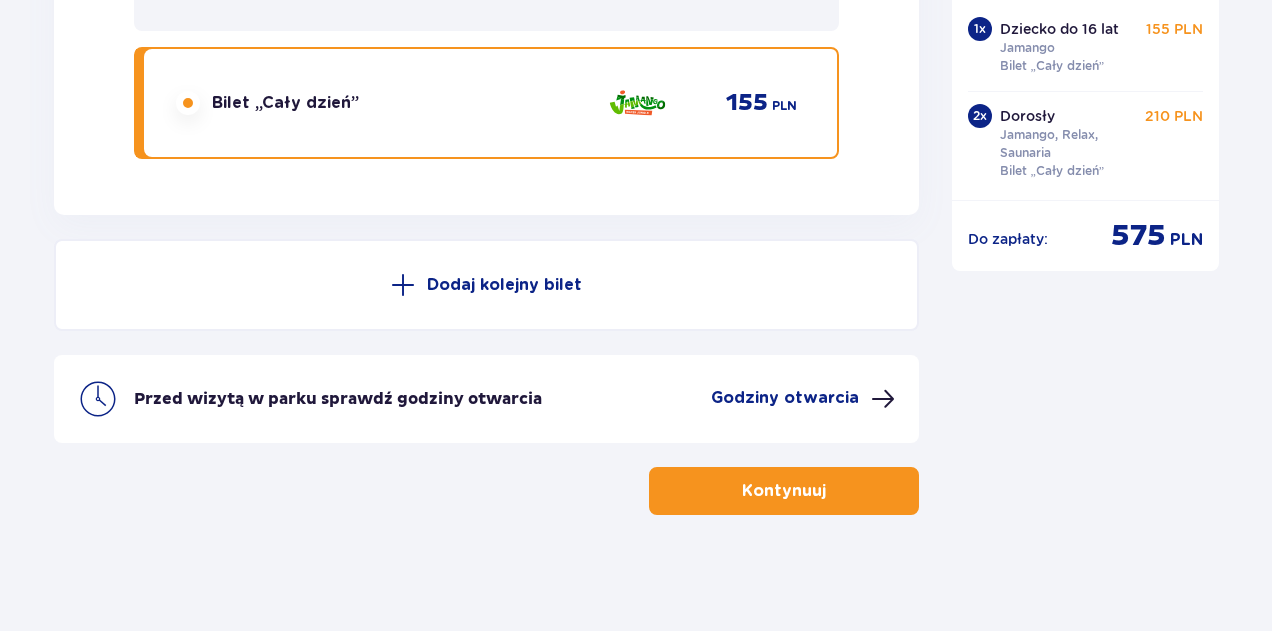 scroll, scrollTop: 5034, scrollLeft: 0, axis: vertical 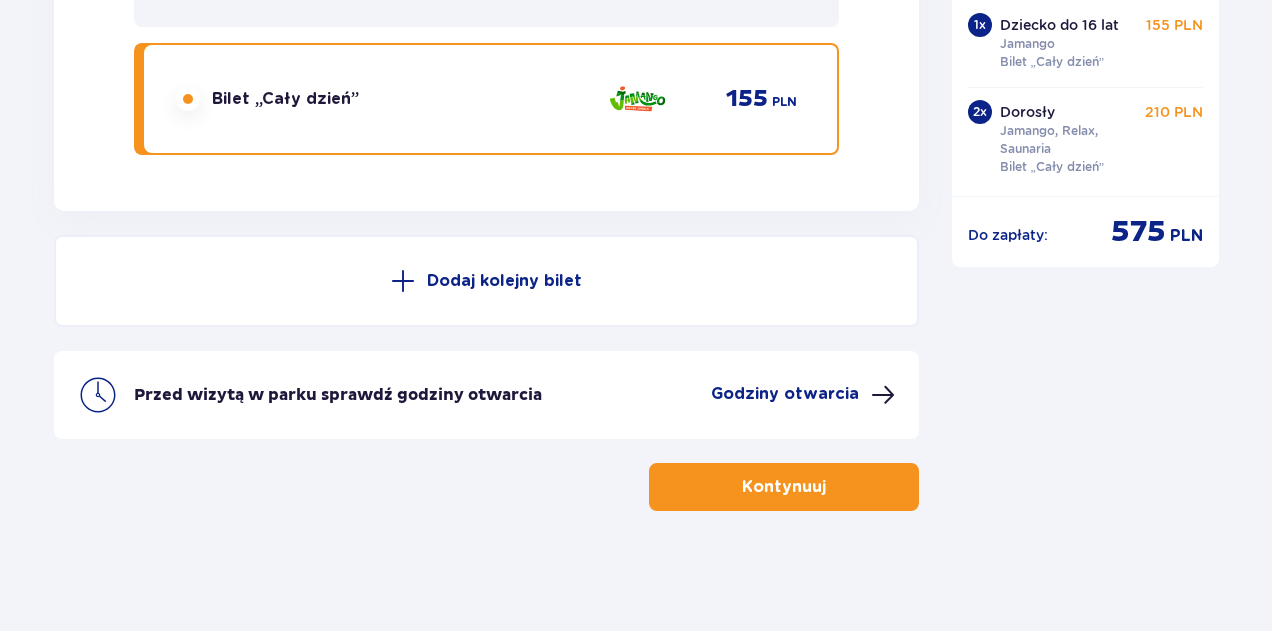 click on "Dodaj kolejny bilet" at bounding box center (504, 281) 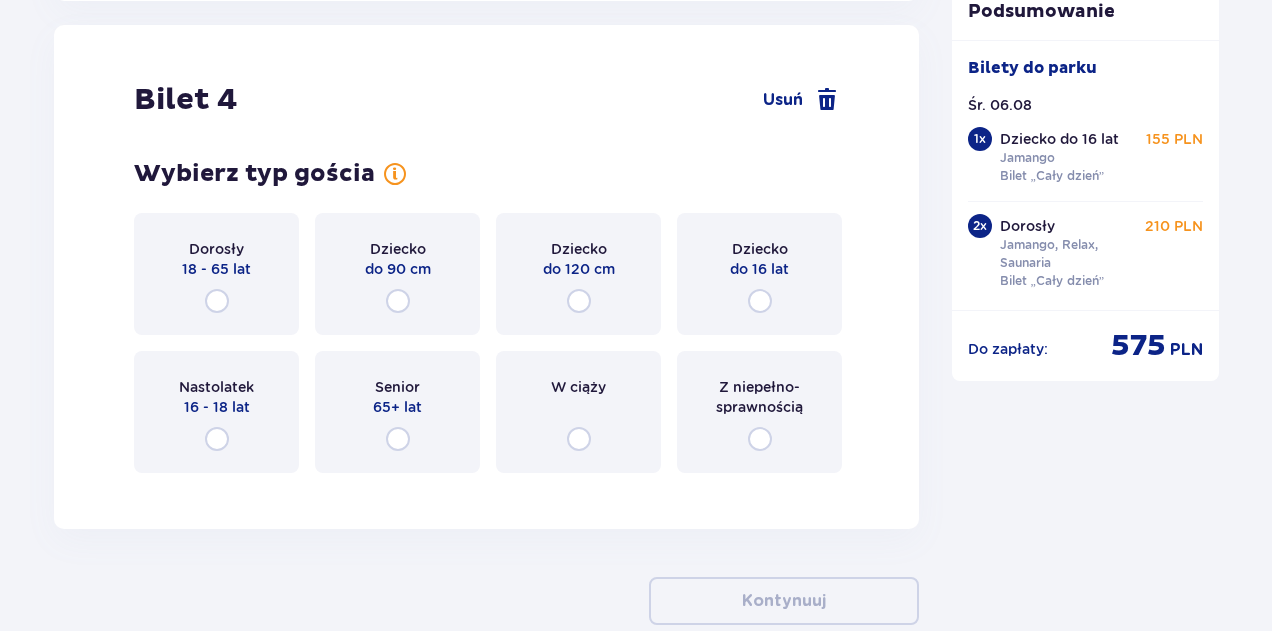 scroll, scrollTop: 5245, scrollLeft: 0, axis: vertical 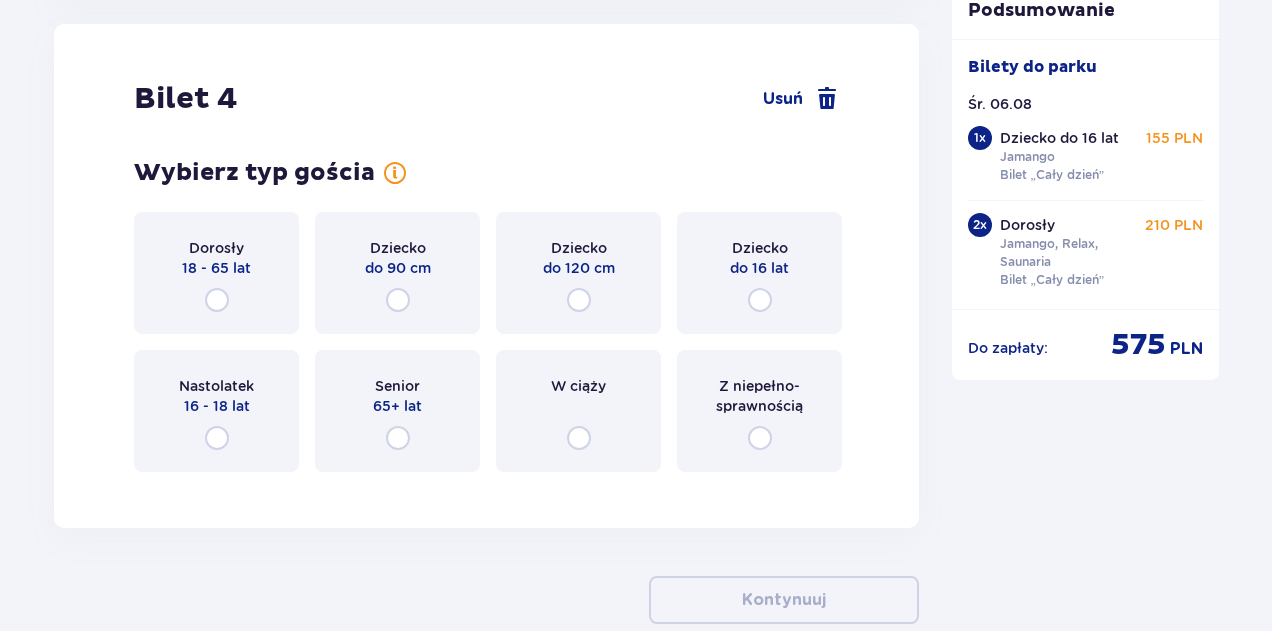 click on "do 120 cm" at bounding box center [579, 268] 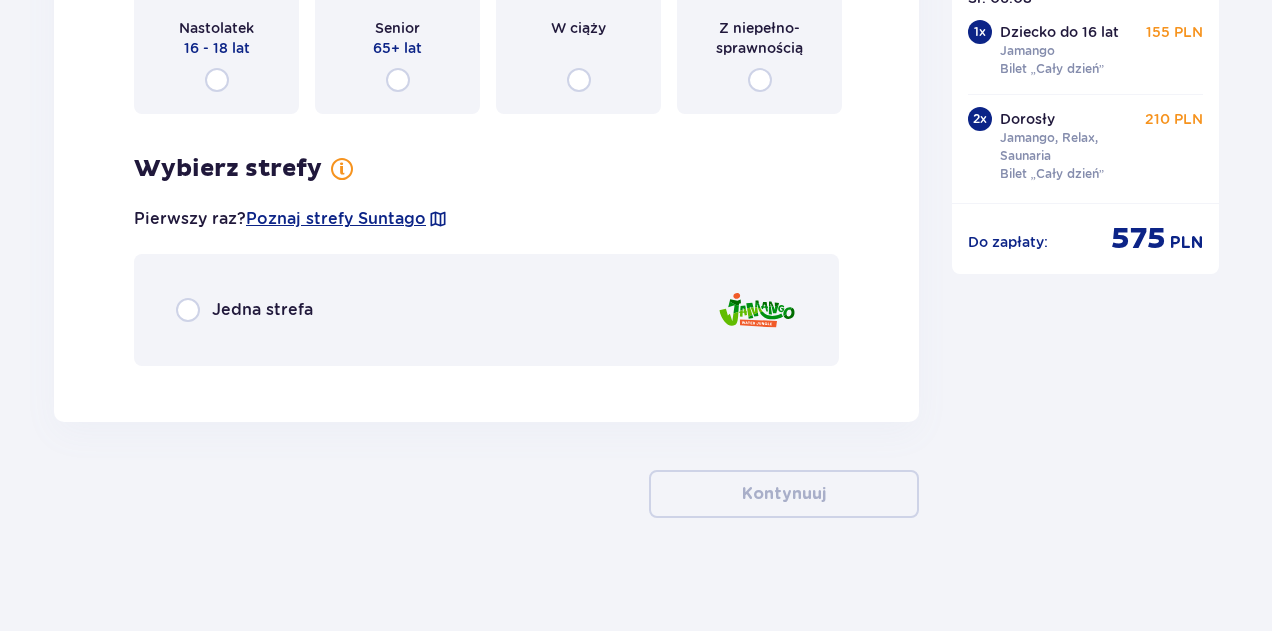 scroll, scrollTop: 5610, scrollLeft: 0, axis: vertical 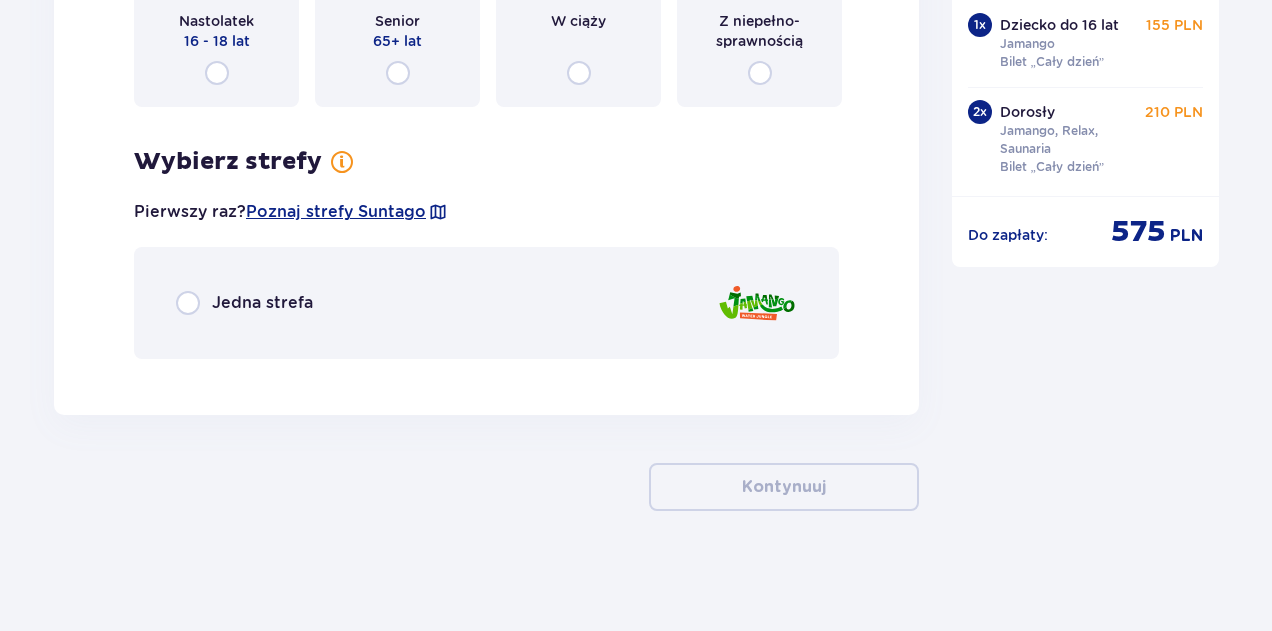 click on "Jedna strefa" at bounding box center (486, 303) 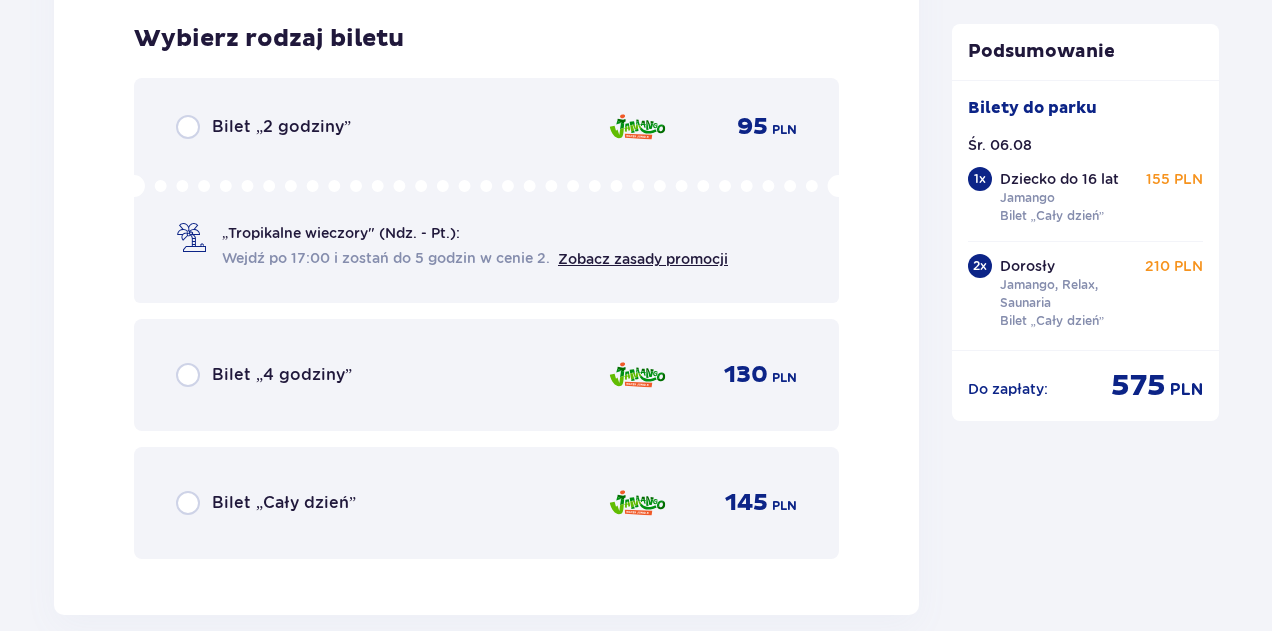scroll, scrollTop: 5989, scrollLeft: 0, axis: vertical 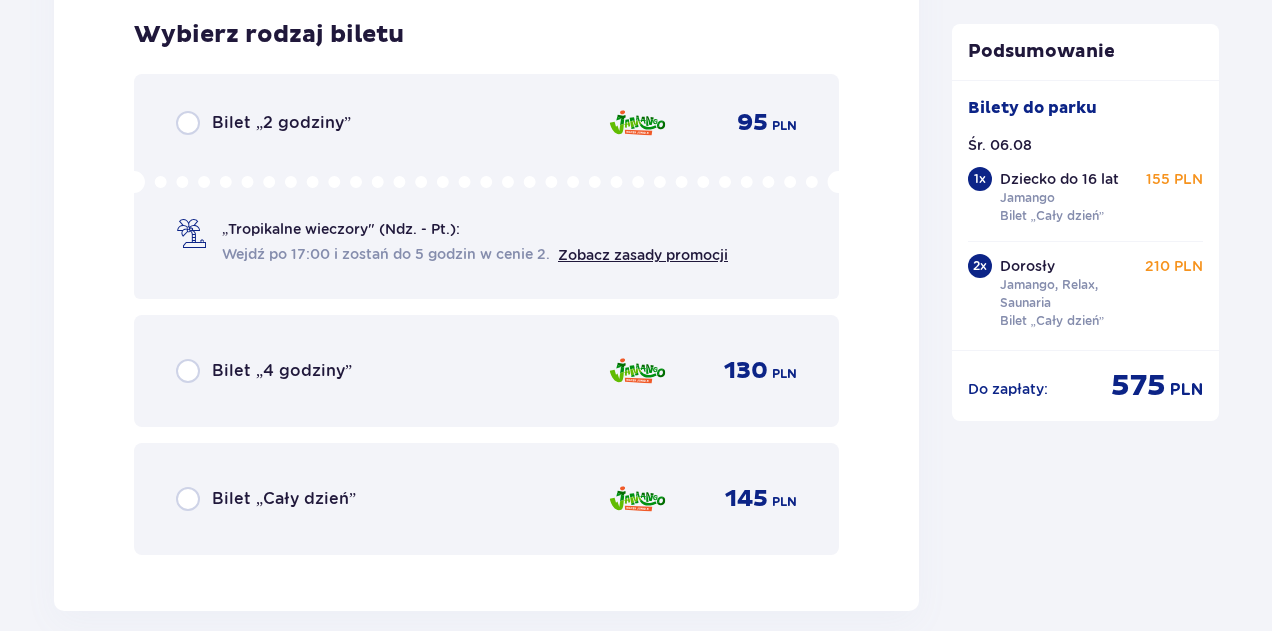 click on "Bilet „Cały dzień”   145 PLN" at bounding box center (486, 499) 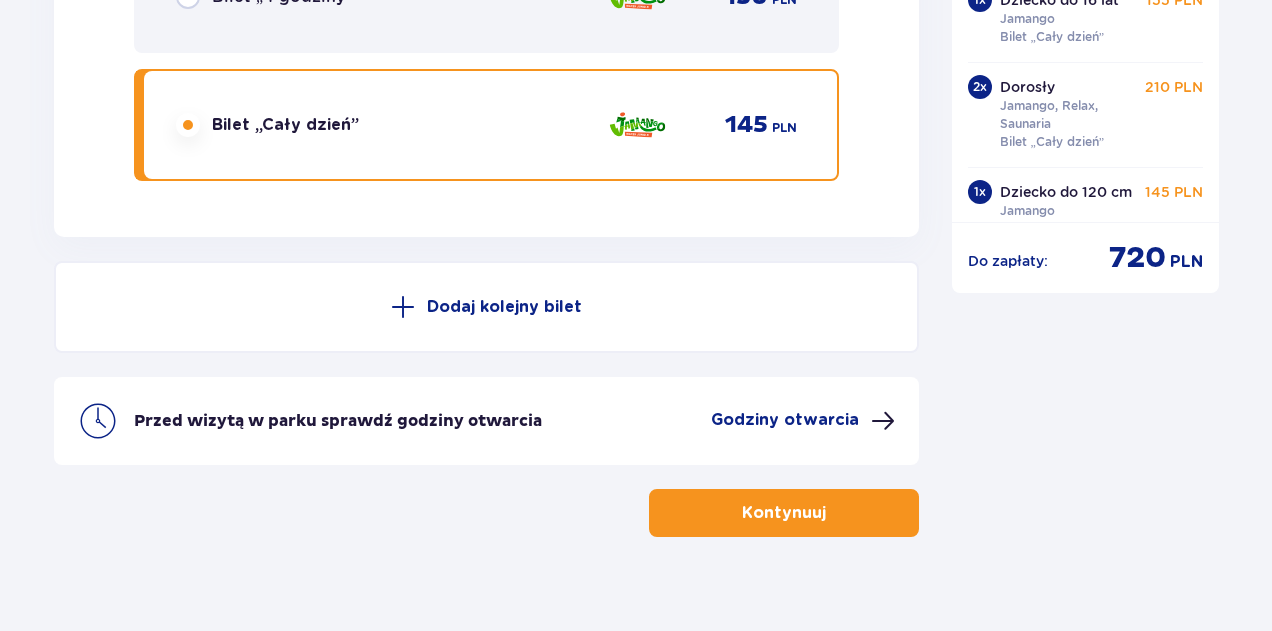 scroll, scrollTop: 6389, scrollLeft: 0, axis: vertical 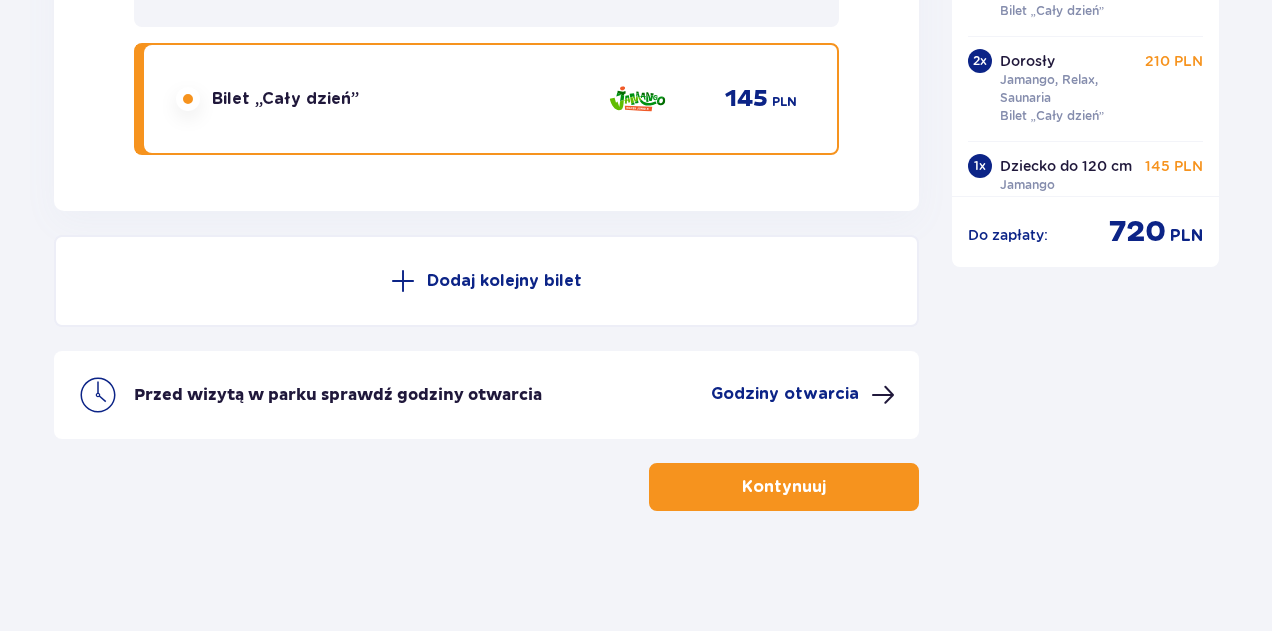 click on "Dodaj kolejny bilet" at bounding box center (504, 281) 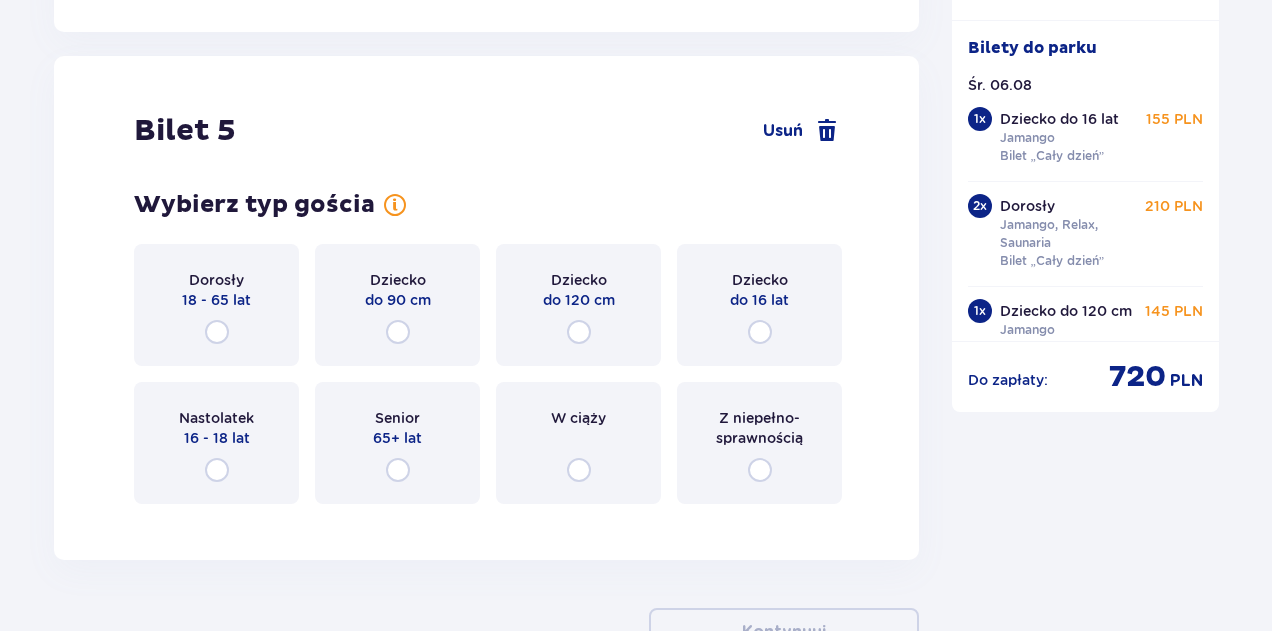 scroll, scrollTop: 6600, scrollLeft: 0, axis: vertical 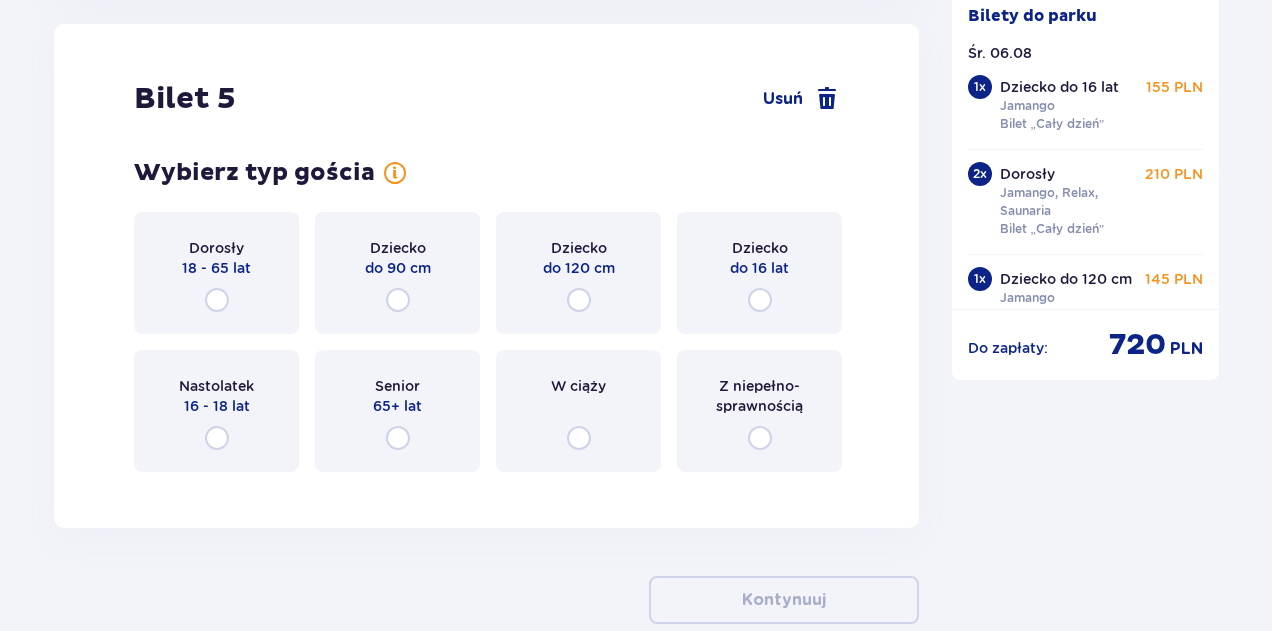 click on "Nastolatek 16 - 18 lat" at bounding box center (216, 411) 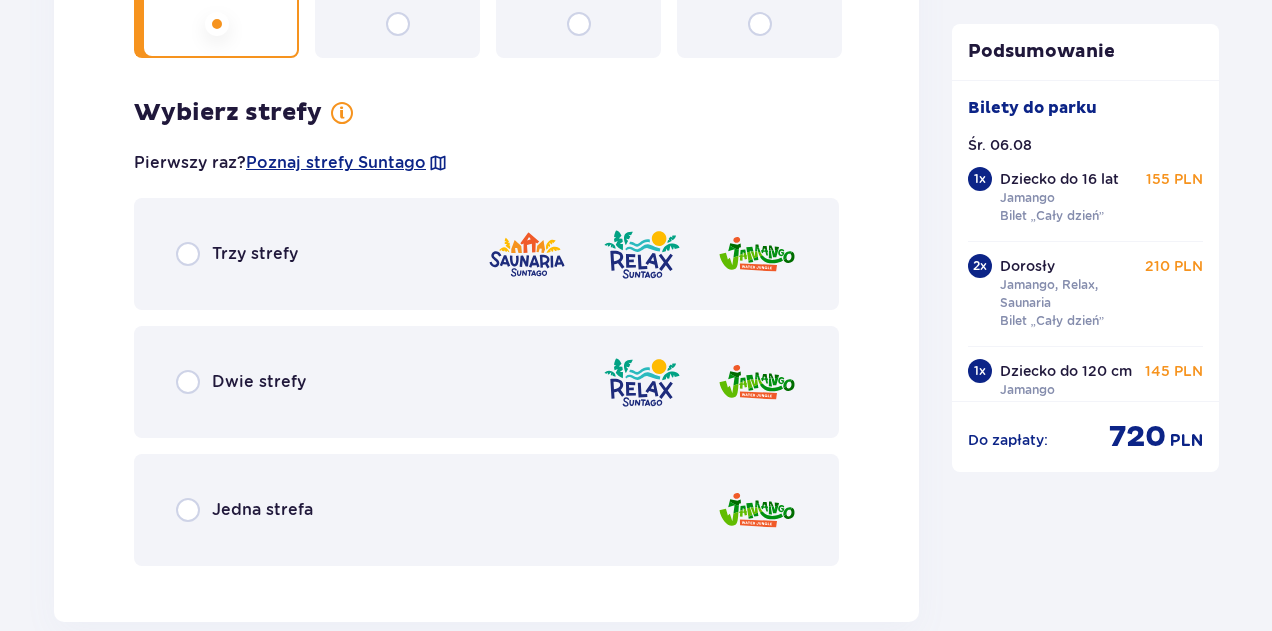 scroll, scrollTop: 7088, scrollLeft: 0, axis: vertical 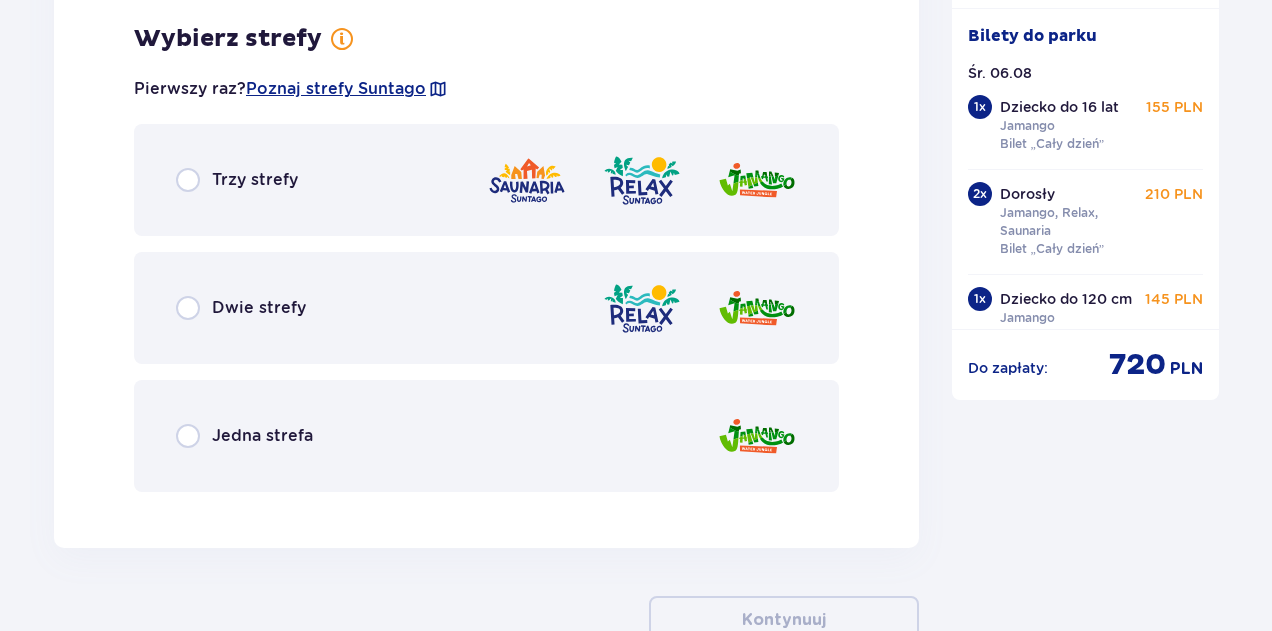 click on "Jedna strefa" at bounding box center (486, 436) 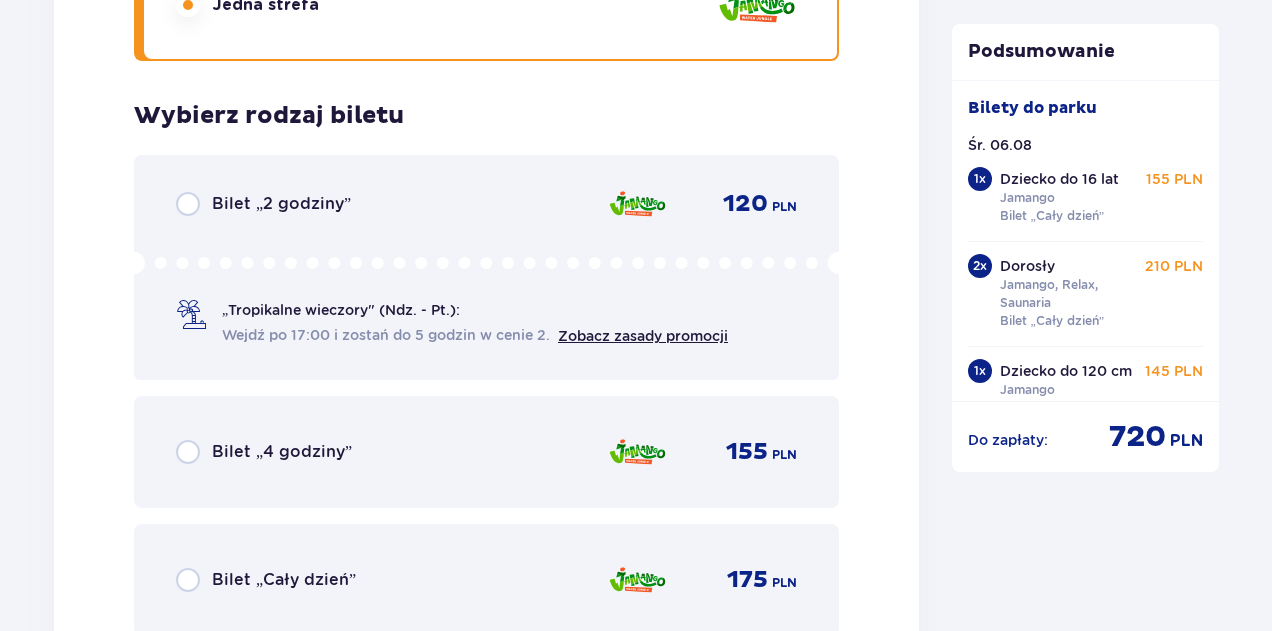 scroll, scrollTop: 7596, scrollLeft: 0, axis: vertical 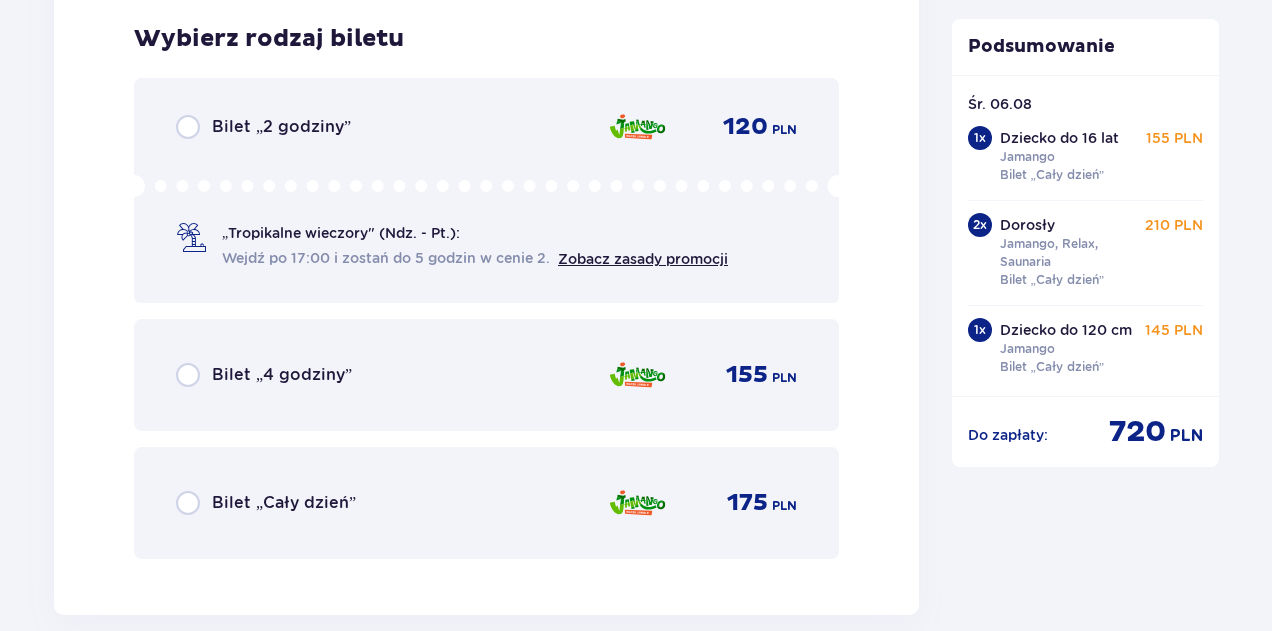 click on "Bilet „Cały dzień”   175 PLN" at bounding box center (486, 503) 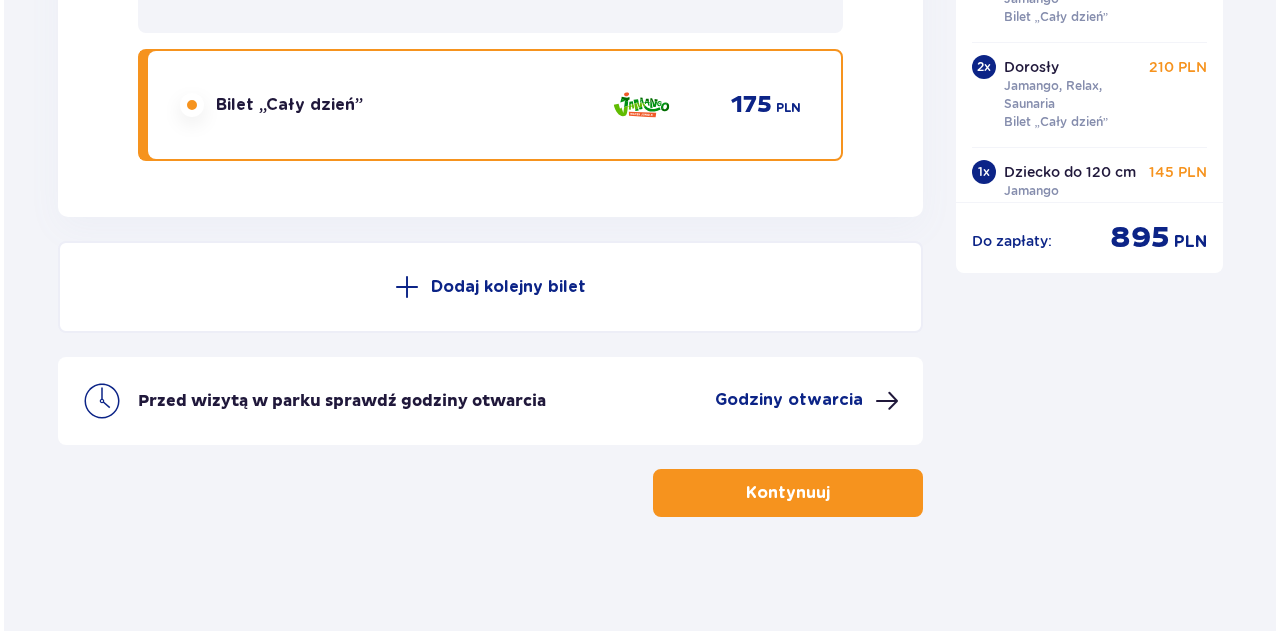 scroll, scrollTop: 8000, scrollLeft: 0, axis: vertical 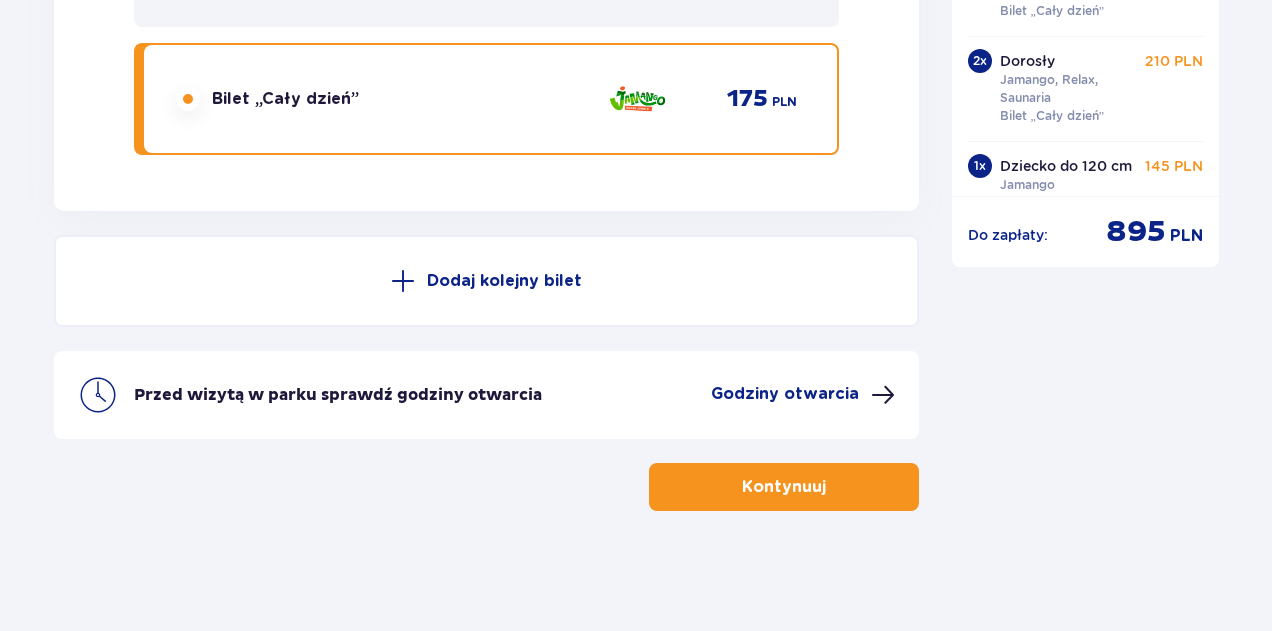 click on "Godziny otwarcia" at bounding box center [785, 394] 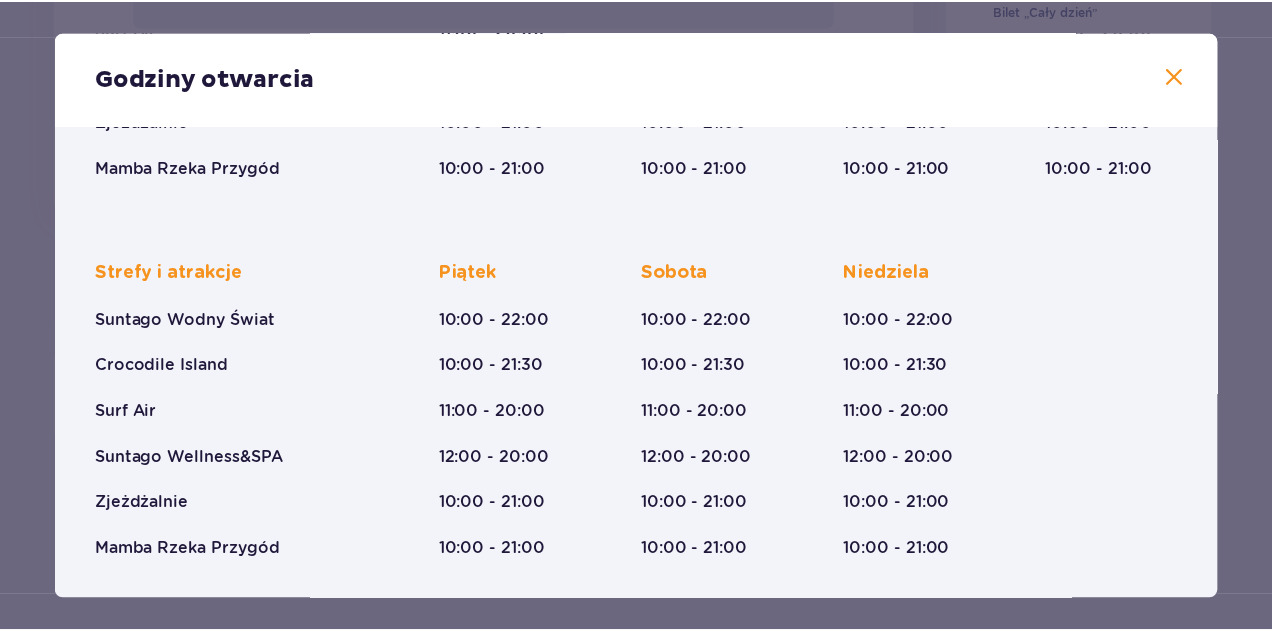 scroll, scrollTop: 407, scrollLeft: 0, axis: vertical 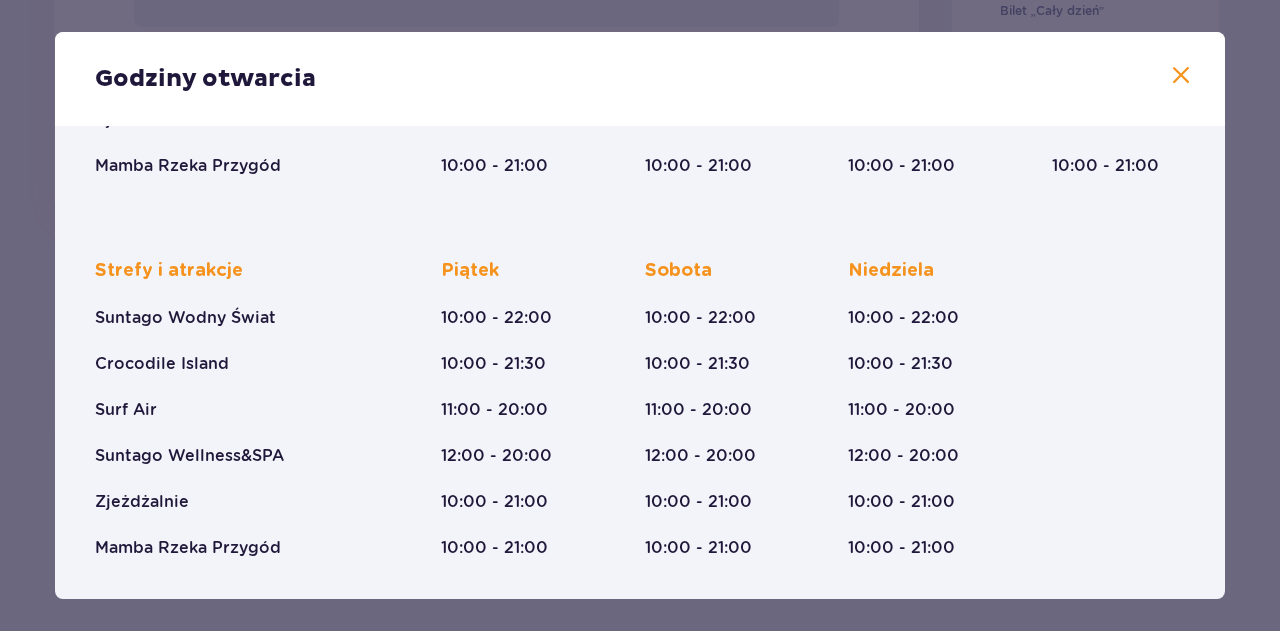 click on "Godziny otwarcia" at bounding box center [640, 79] 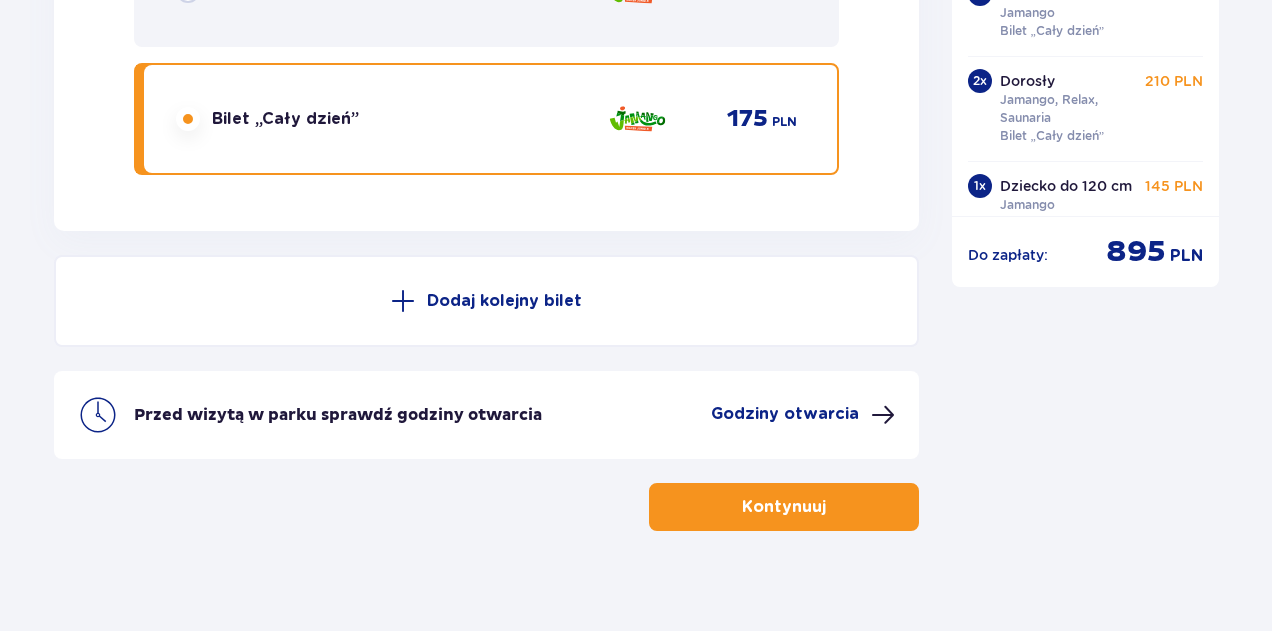 scroll, scrollTop: 8000, scrollLeft: 0, axis: vertical 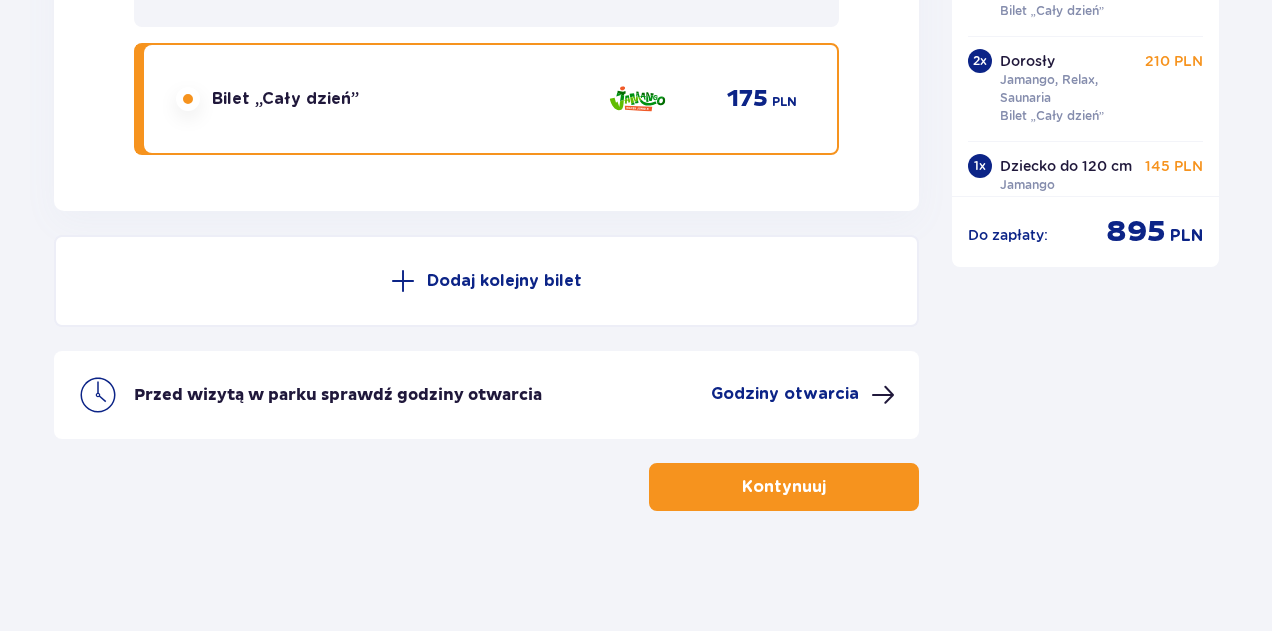 click at bounding box center (830, 487) 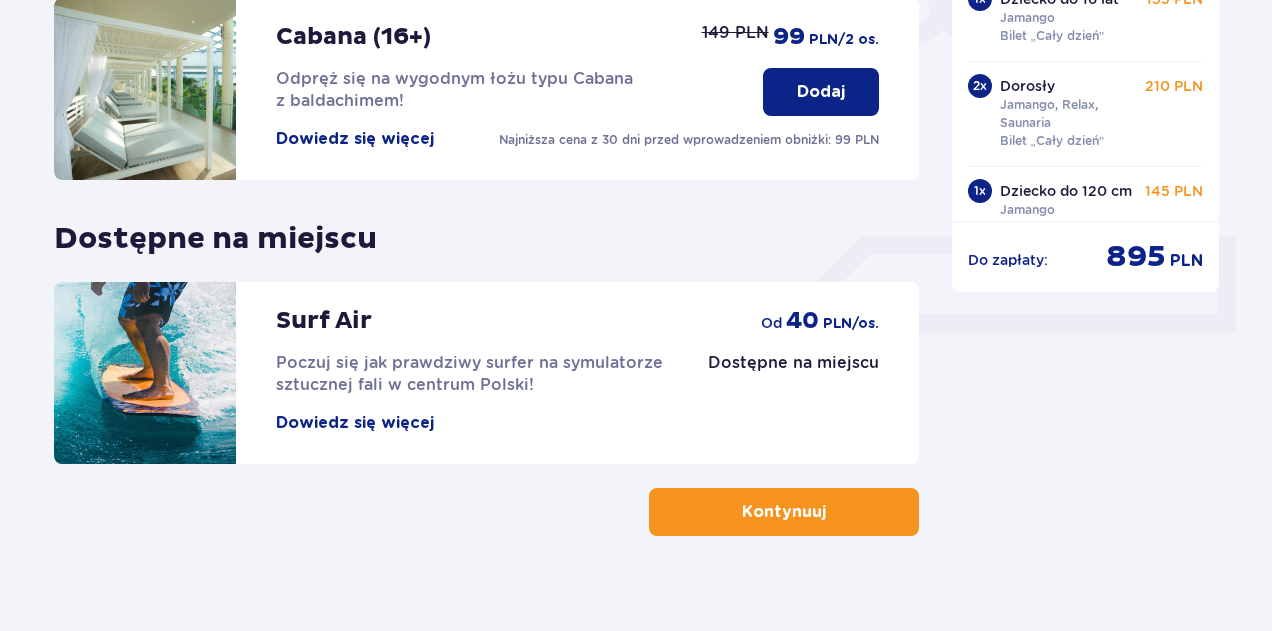 scroll, scrollTop: 725, scrollLeft: 0, axis: vertical 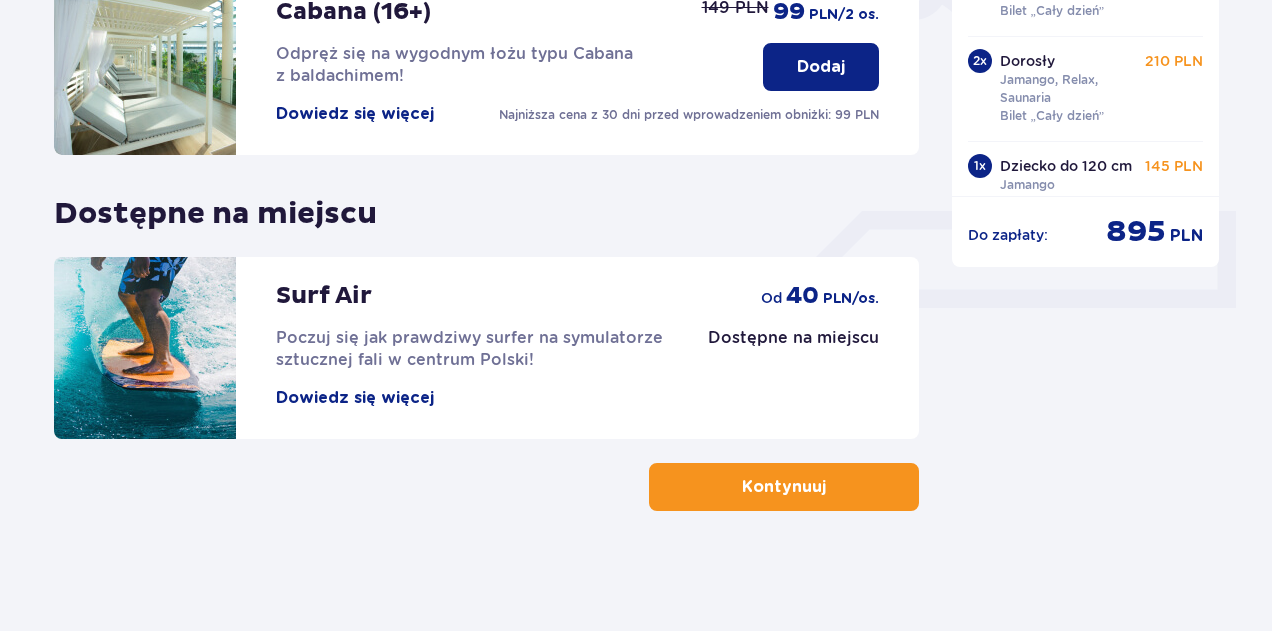 click on "Kontynuuj" at bounding box center [784, 487] 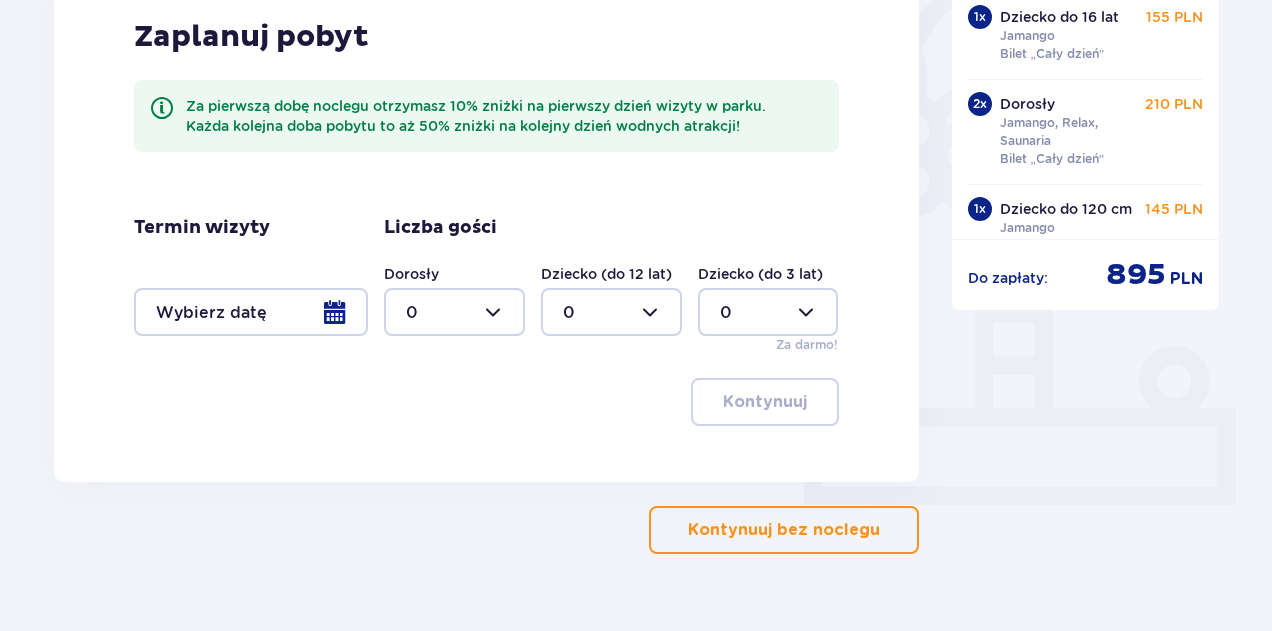 scroll, scrollTop: 562, scrollLeft: 0, axis: vertical 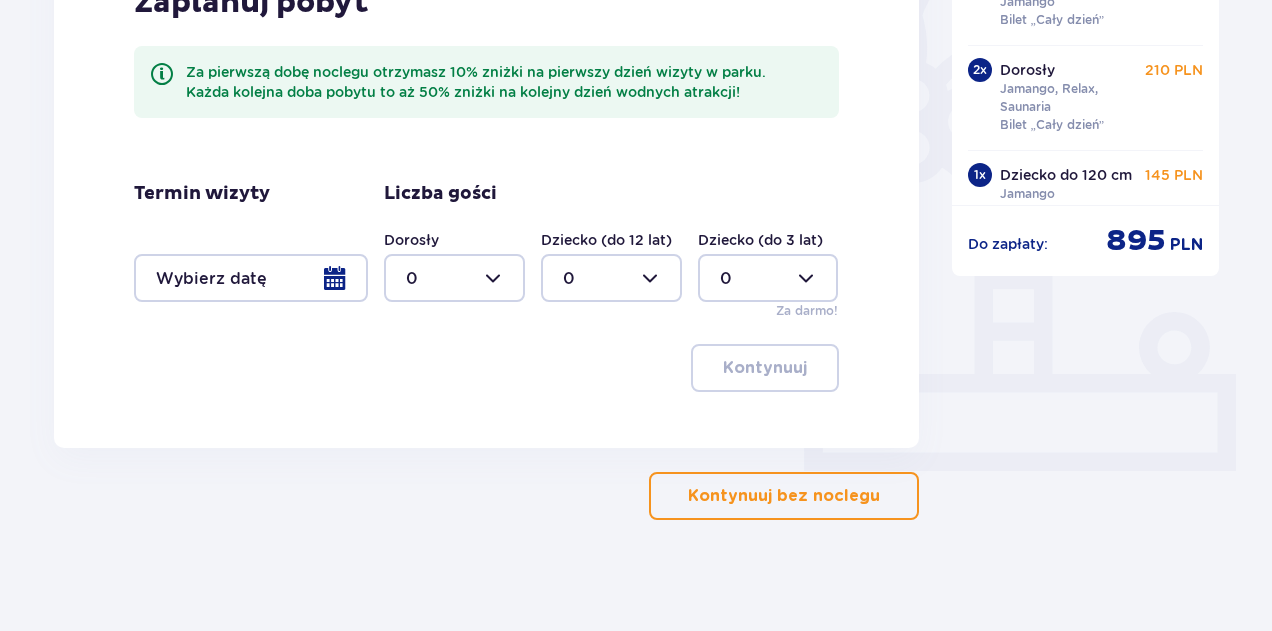 click on "Kontynuuj bez noclegu" at bounding box center [784, 496] 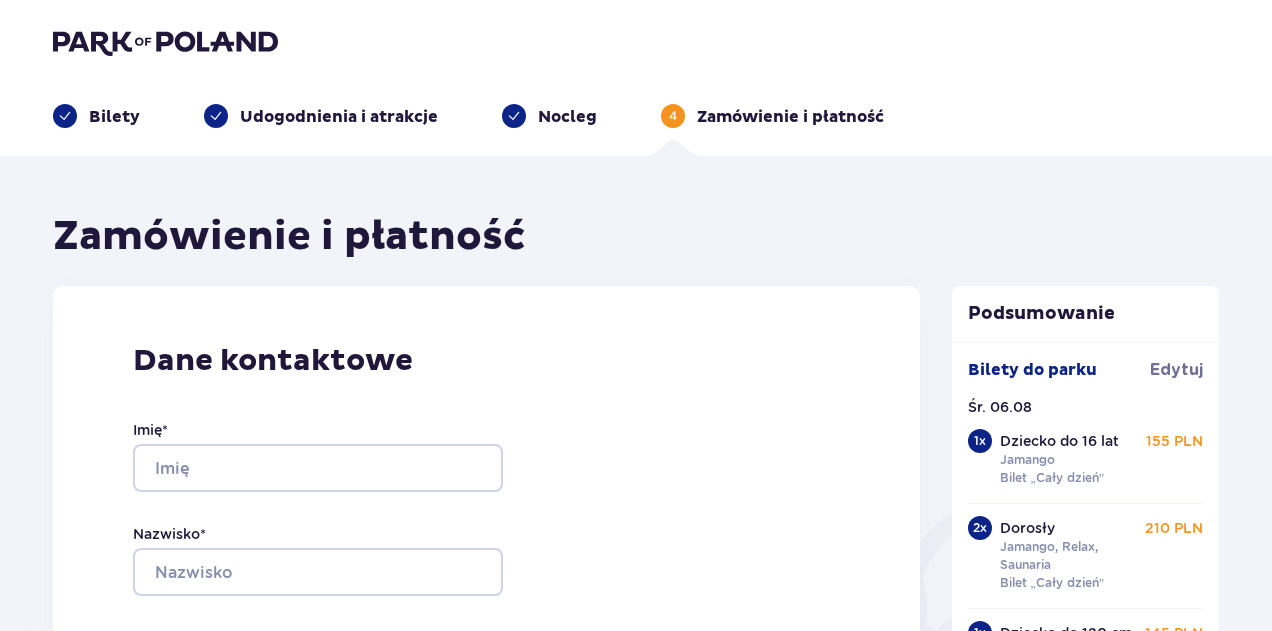scroll, scrollTop: 78, scrollLeft: 0, axis: vertical 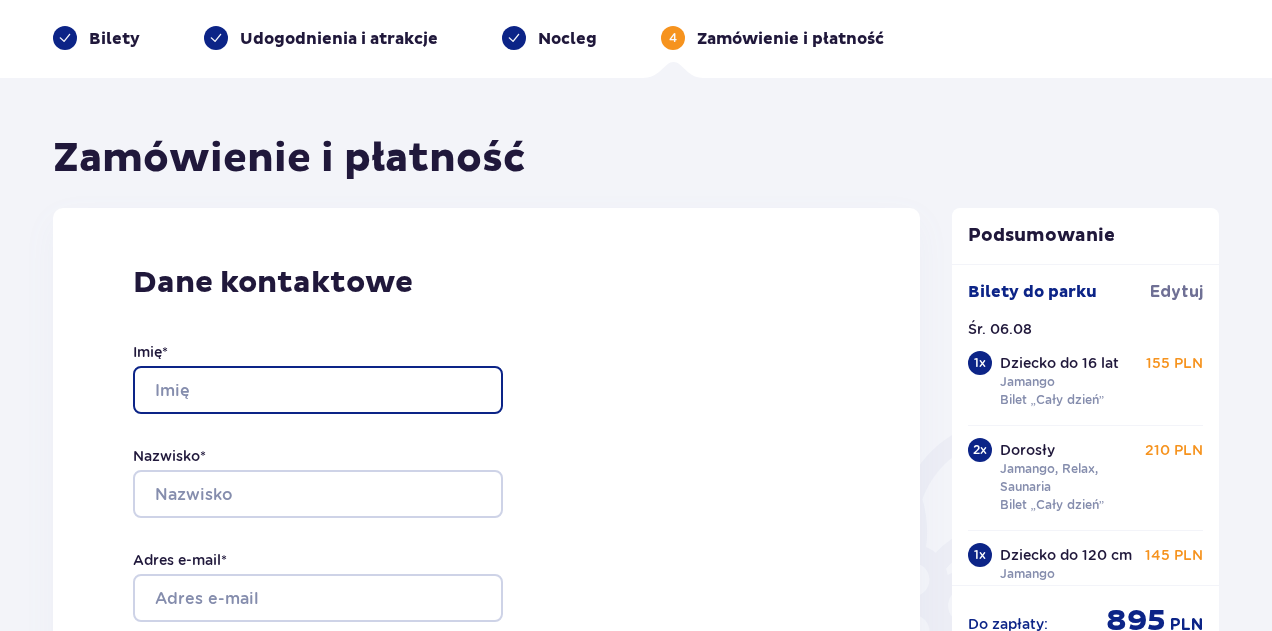 click on "Imię *" at bounding box center (318, 390) 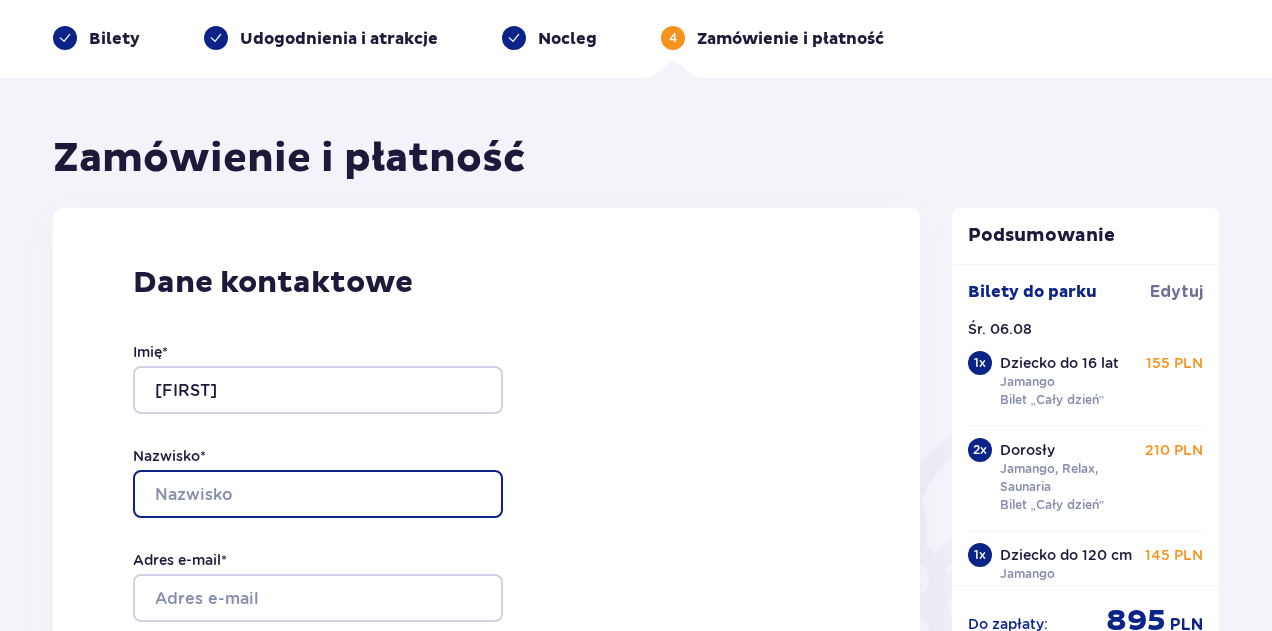 type on "Wojcik" 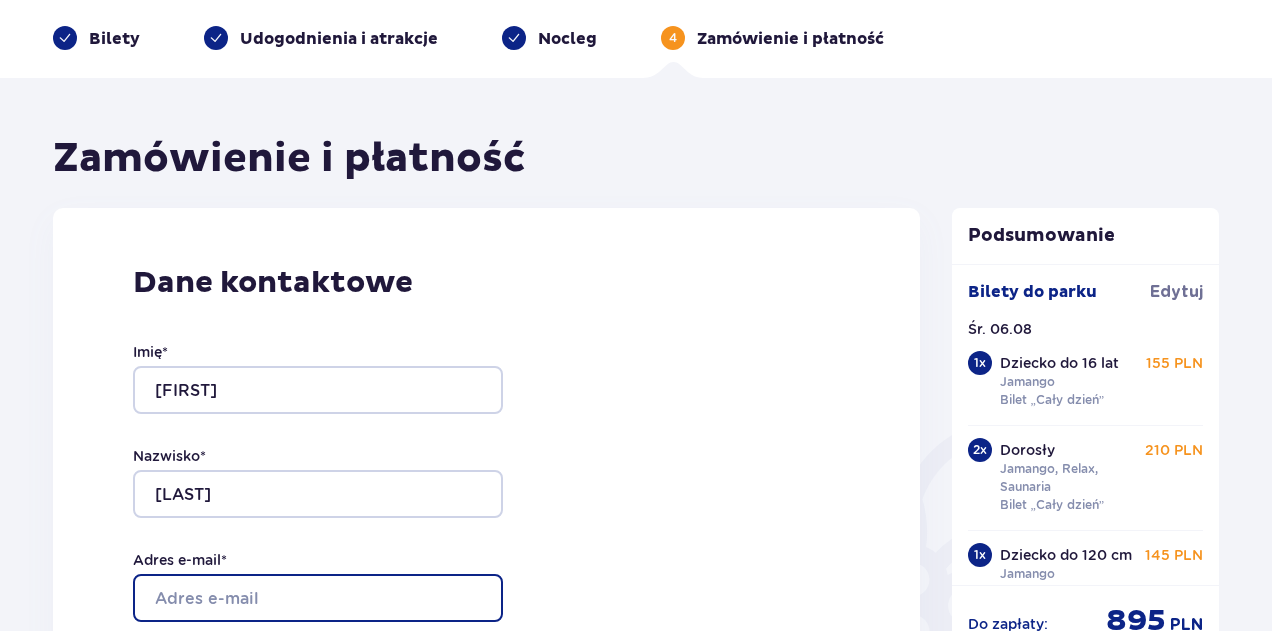 type on "wojcik.daniel@example.com" 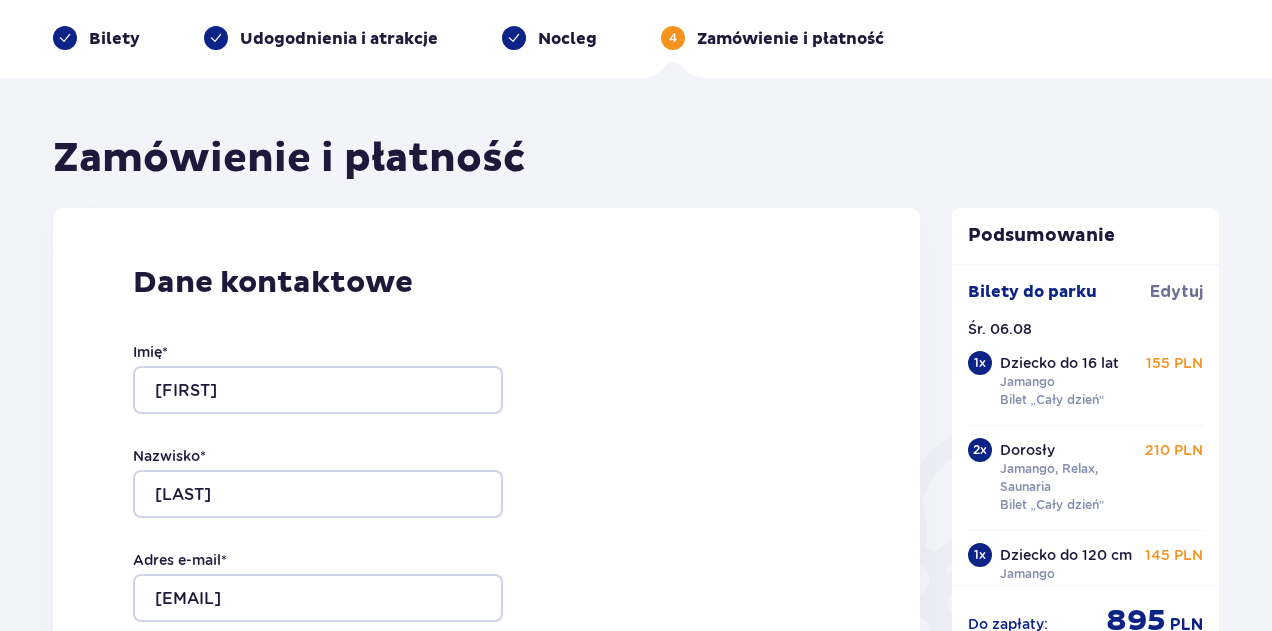 type on "wojcik.daniel@example.com" 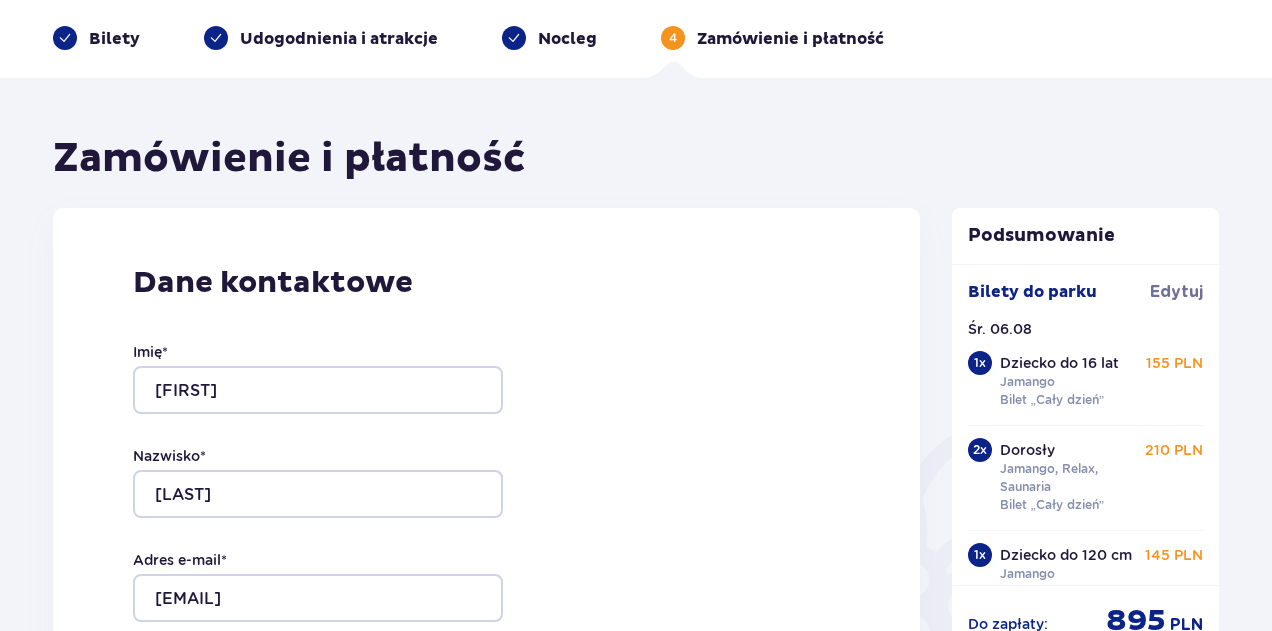 type on "530295634" 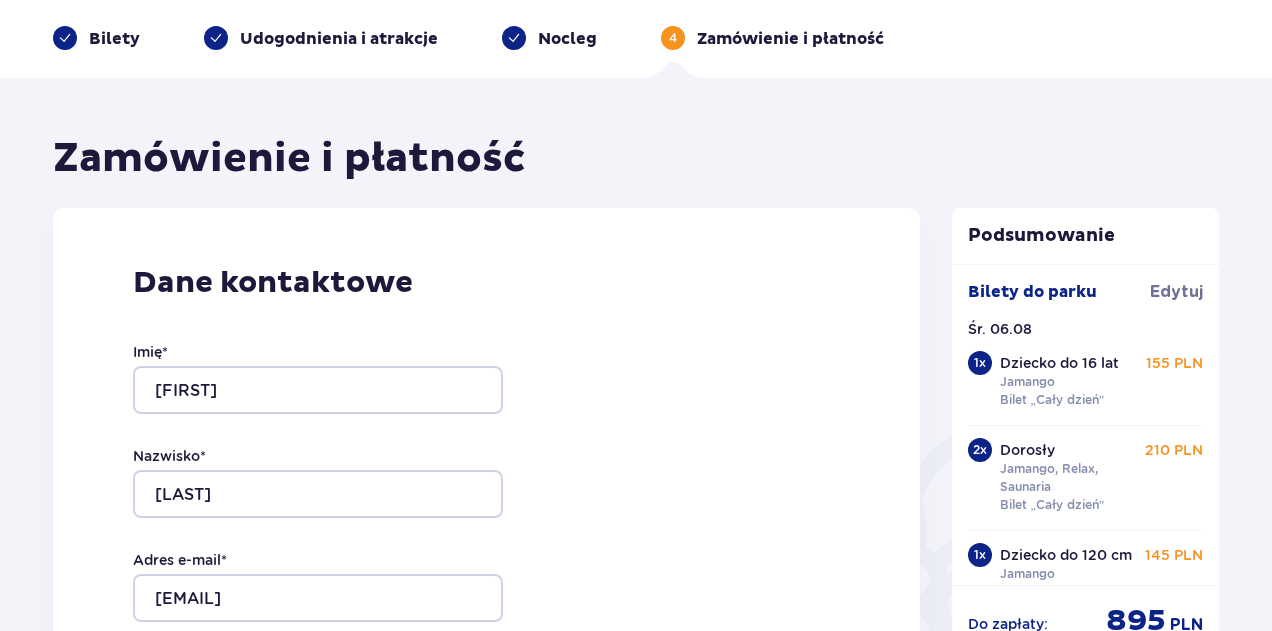 click on "Dane kontaktowe Imię * Daniel Nazwisko * Wojcik Adres e-mail * wojcik.daniel@o2.pl Potwierdź adres e-mail * wojcik.daniel@o2.pl Numer telefonu * 530295634 Numer telefonu, wraz z kodem kraju, np. 48 ​123 ​456 ​789 Chcę fakturę na firmę Jeśli nie prowadzisz działalności gospodarczej lub innej spółki, automatycznie wystawimy Ci fakturę imienną. Dodaj adres do faktury imiennej" at bounding box center (486, 628) 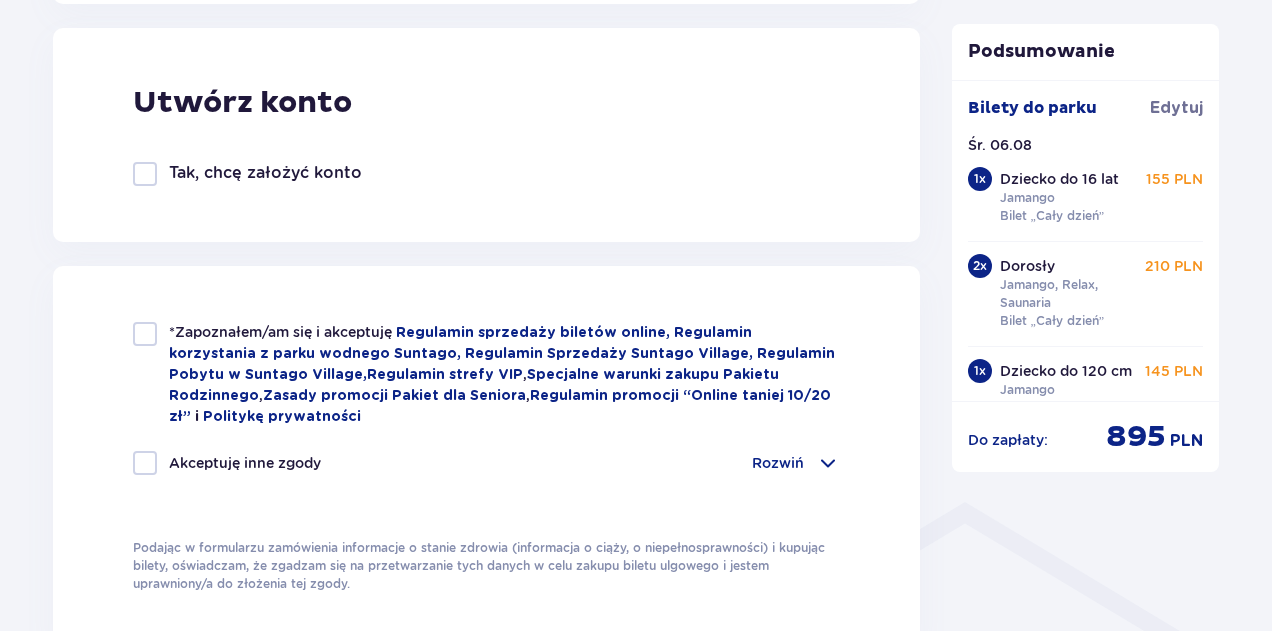 scroll, scrollTop: 1178, scrollLeft: 0, axis: vertical 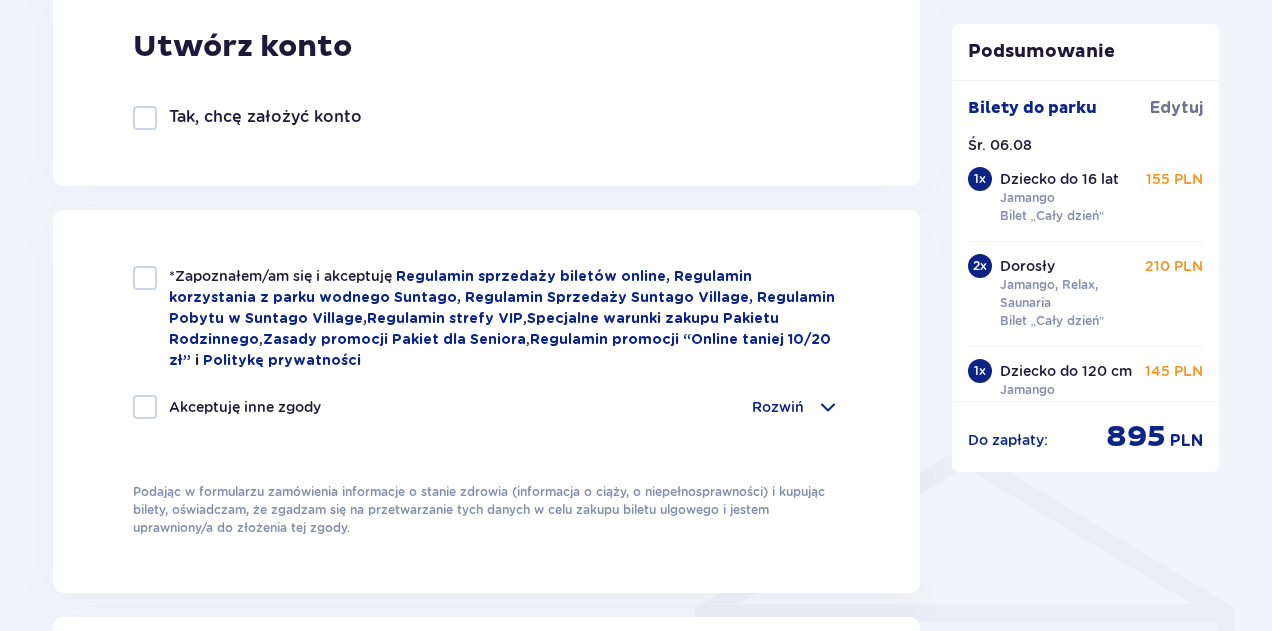 click at bounding box center (145, 278) 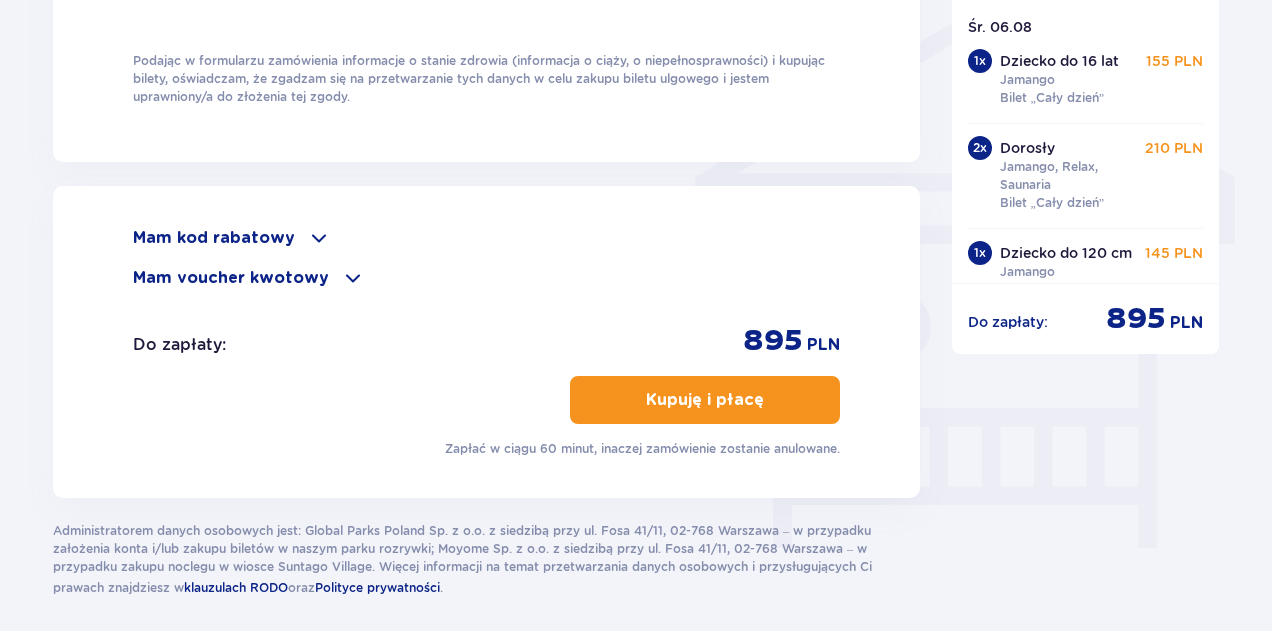 scroll, scrollTop: 1678, scrollLeft: 0, axis: vertical 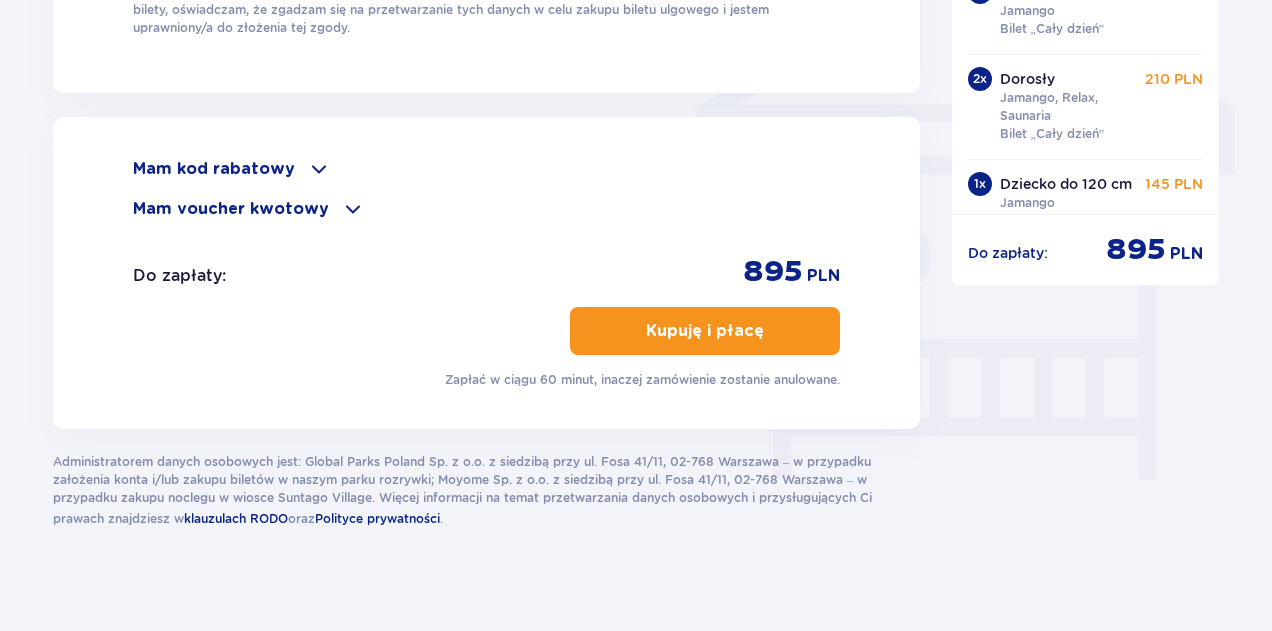 click on "Mam voucher kwotowy" at bounding box center [231, 209] 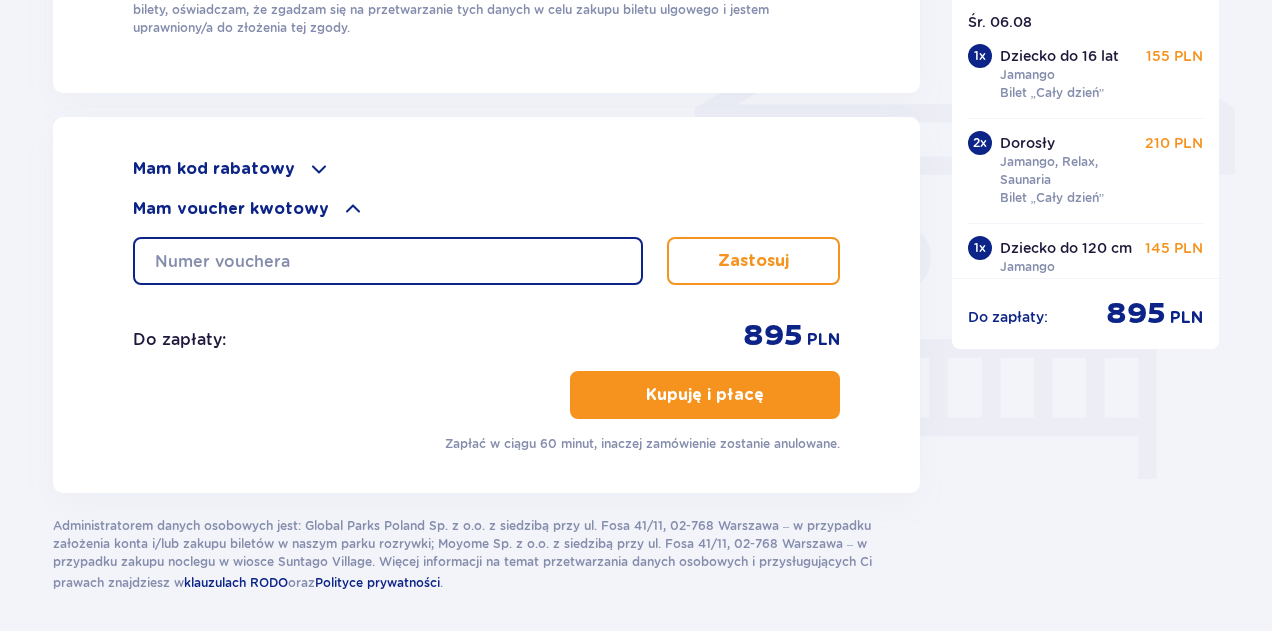 click at bounding box center (388, 261) 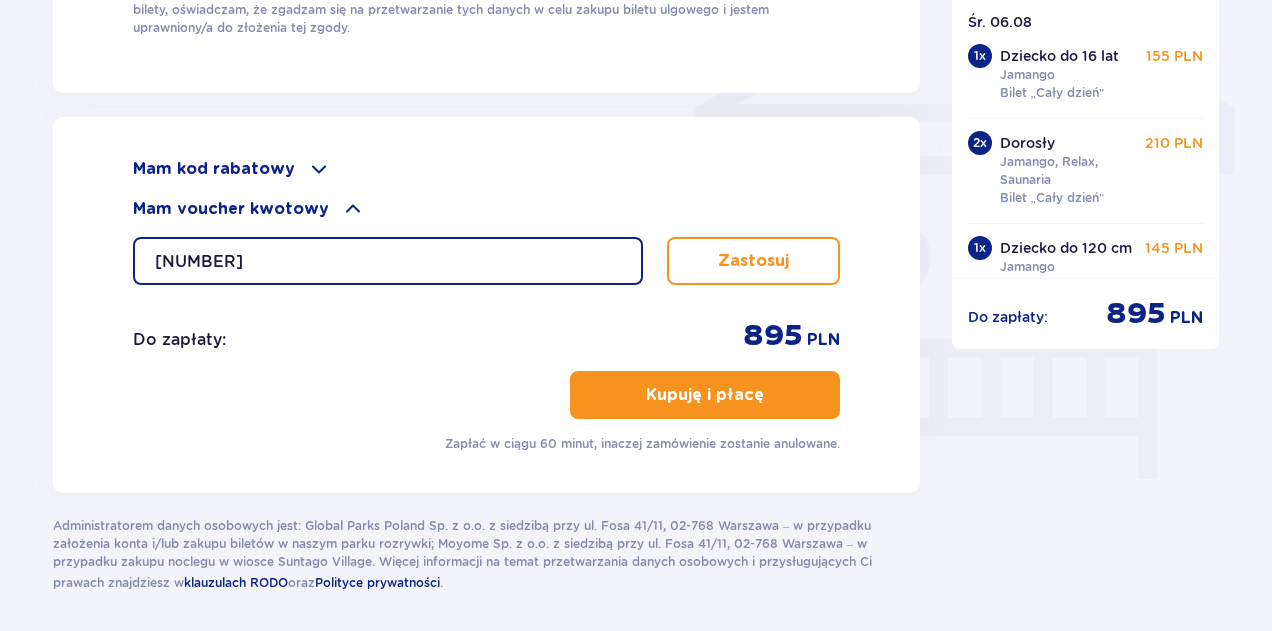 type on "0660001080357112" 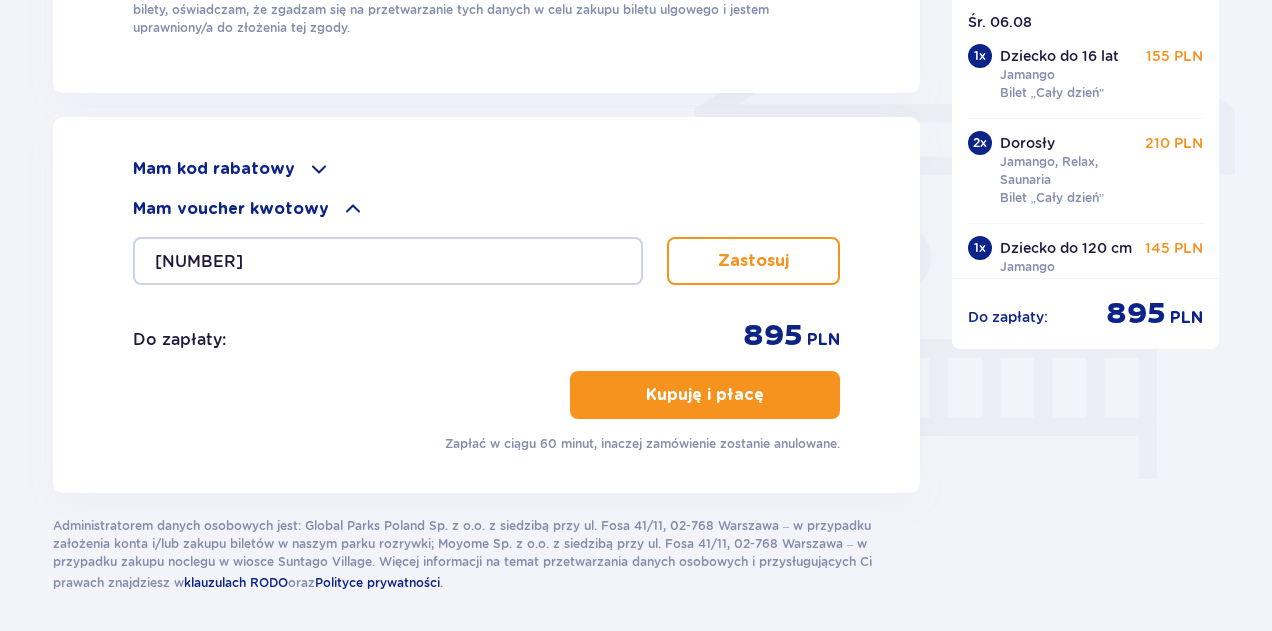click on "Zastosuj" at bounding box center [753, 261] 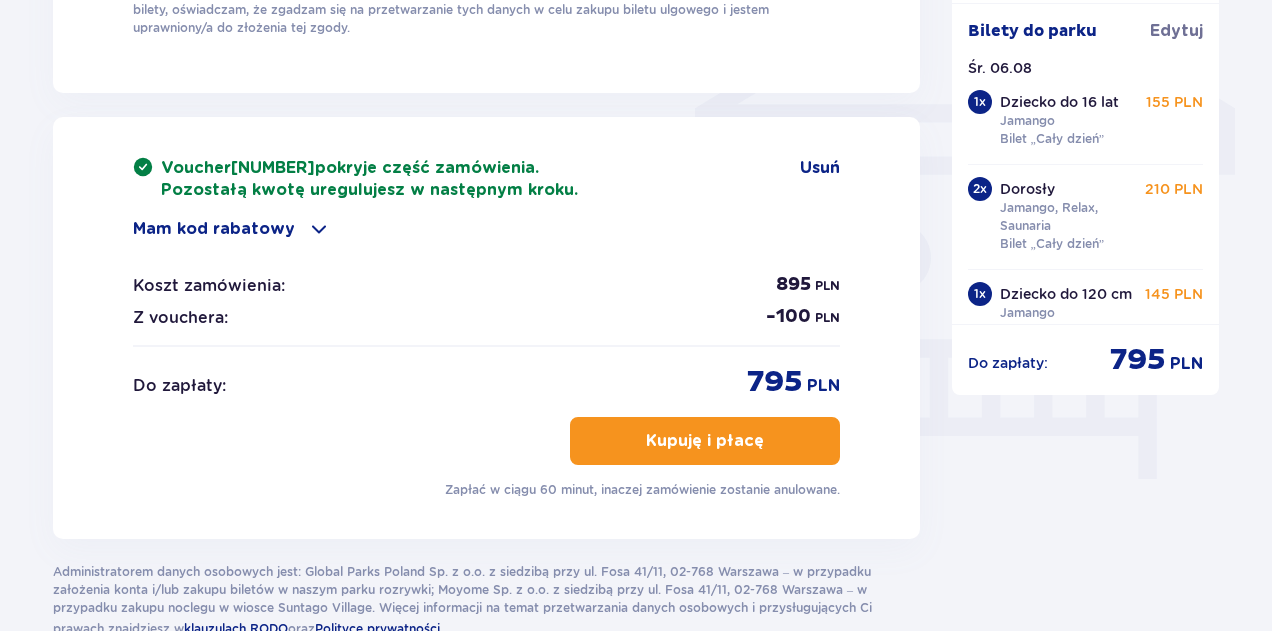 click on "Koszt zamówienia: 895 PLN" at bounding box center (486, 285) 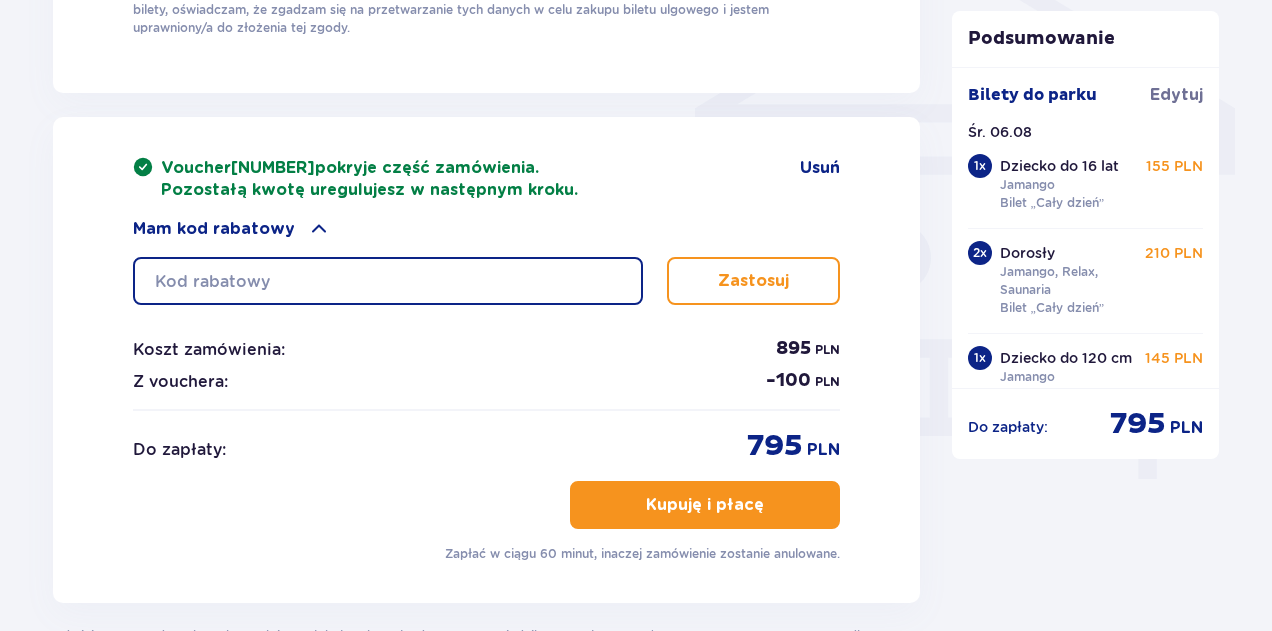 click at bounding box center [388, 281] 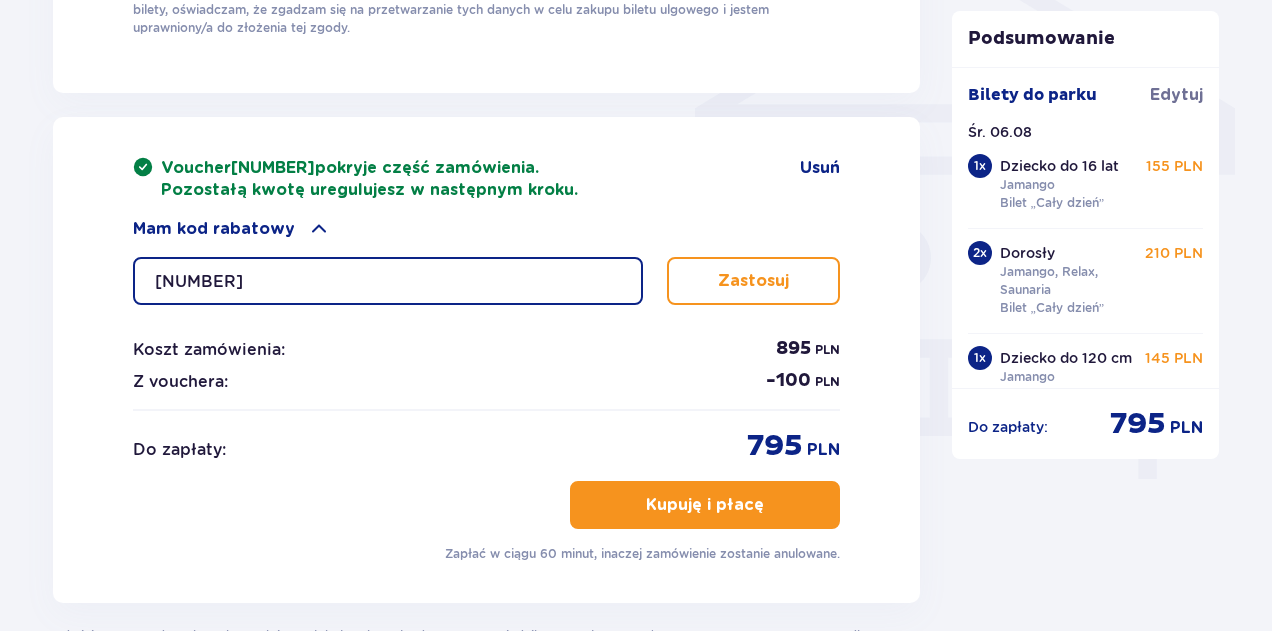 type on "0650002080961494" 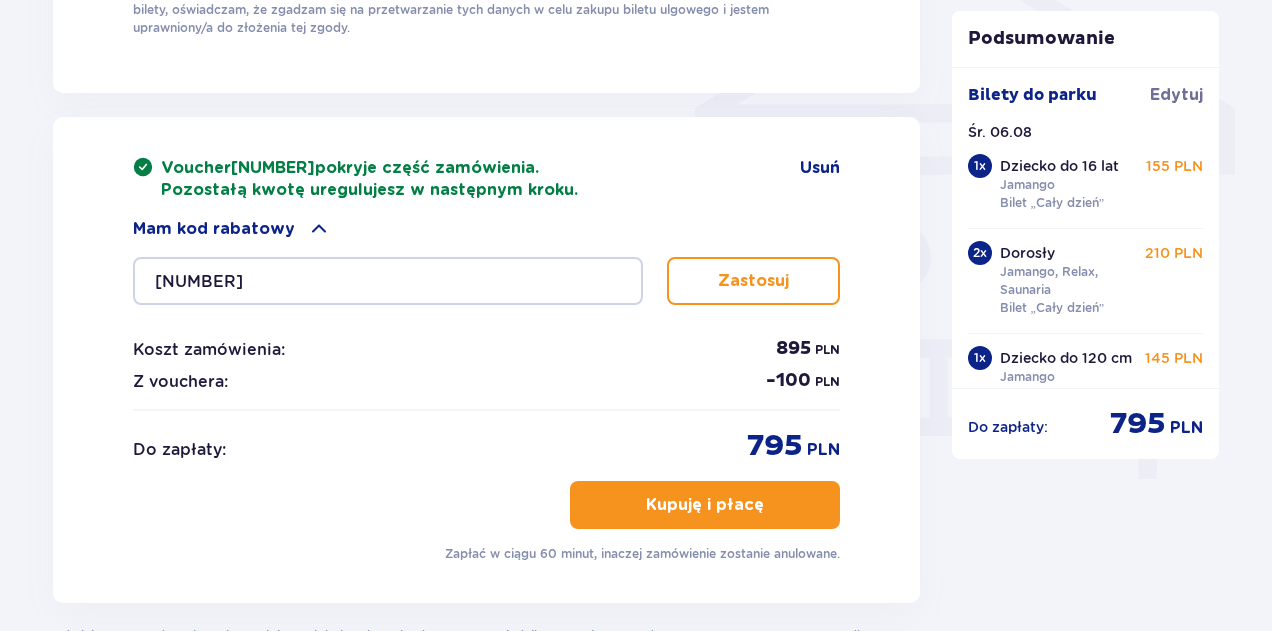 click on "Zastosuj" at bounding box center (753, 281) 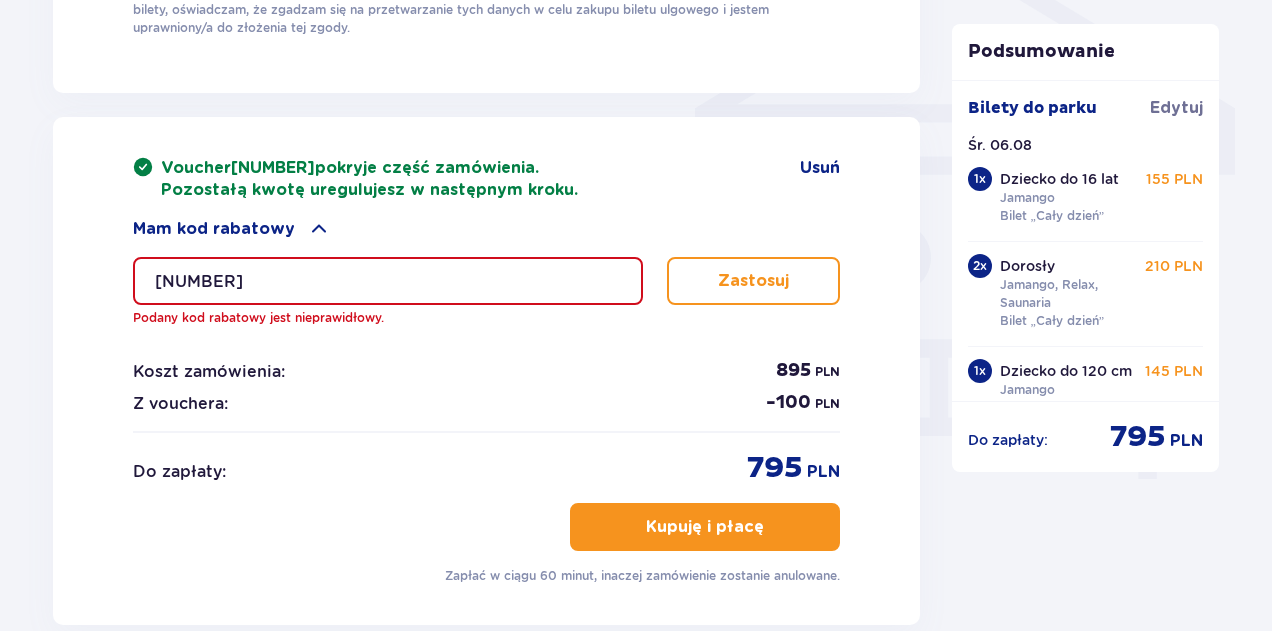 click on "Voucher   0660001080357112  pokryje część zamówienia.  Pozostałą kwotę uregulujesz w następnym kroku. Usuń Mam kod rabatowy 0650002080961494 Podany kod rabatowy jest nieprawidłowy. Zastosuj Koszt zamówienia: 895 PLN Z vouchera: -  100 PLN Do zapłaty : 795 PLN Kupuję i płacę Zapłać w ciągu 60 minut, inaczej zamówienie zostanie anulowane." at bounding box center (486, 371) 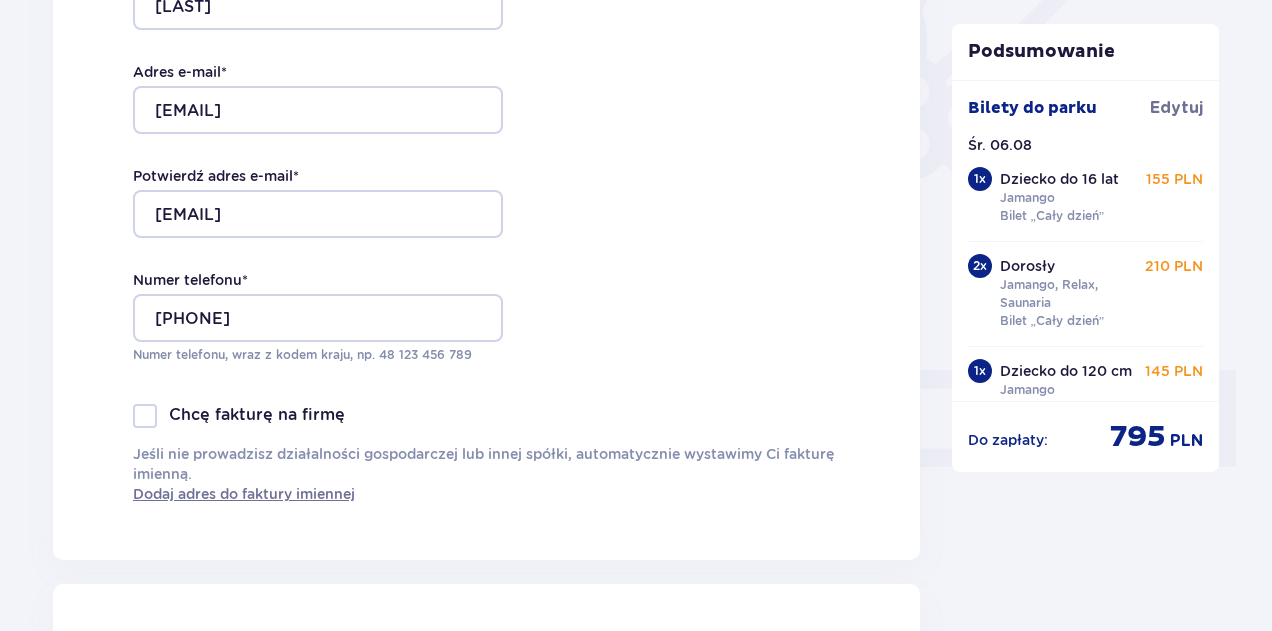 scroll, scrollTop: 0, scrollLeft: 0, axis: both 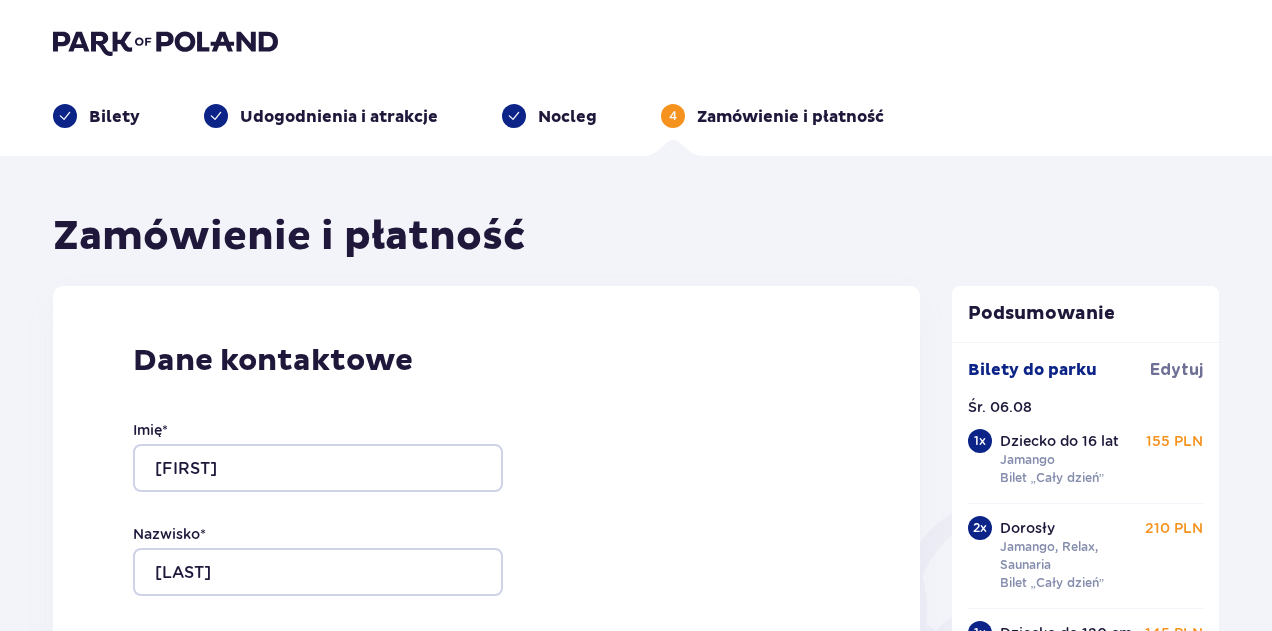 click on "Bilety" at bounding box center [96, 116] 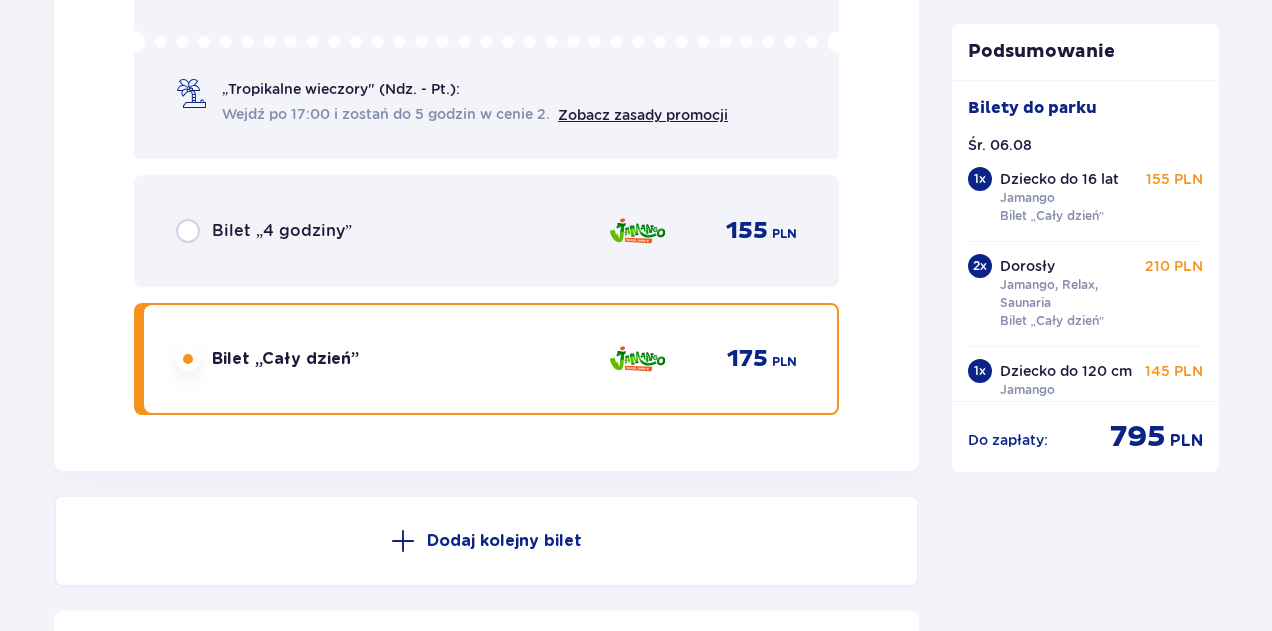 scroll, scrollTop: 8000, scrollLeft: 0, axis: vertical 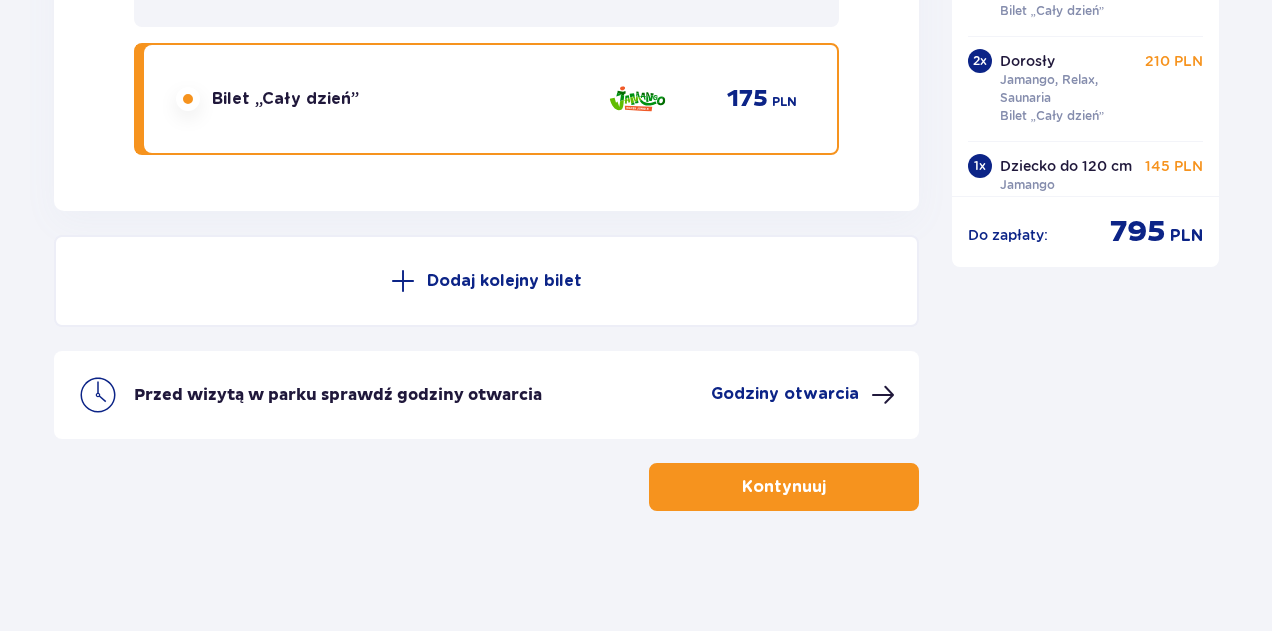 click on "Kontynuuj" at bounding box center (784, 487) 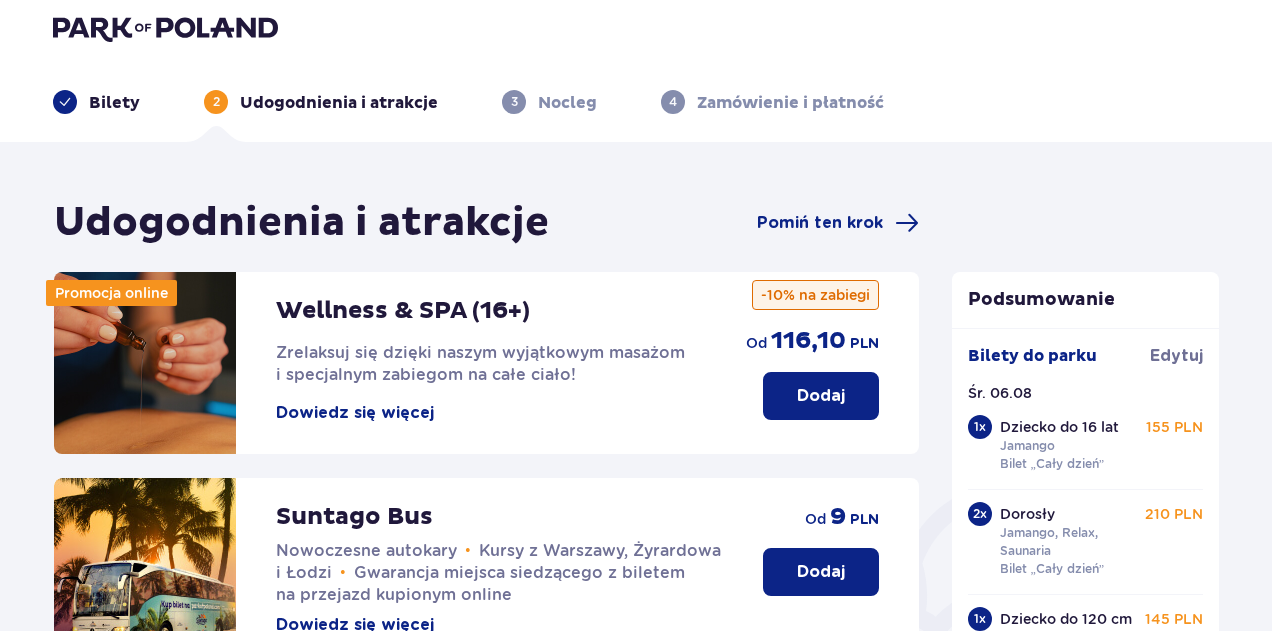 scroll, scrollTop: 0, scrollLeft: 0, axis: both 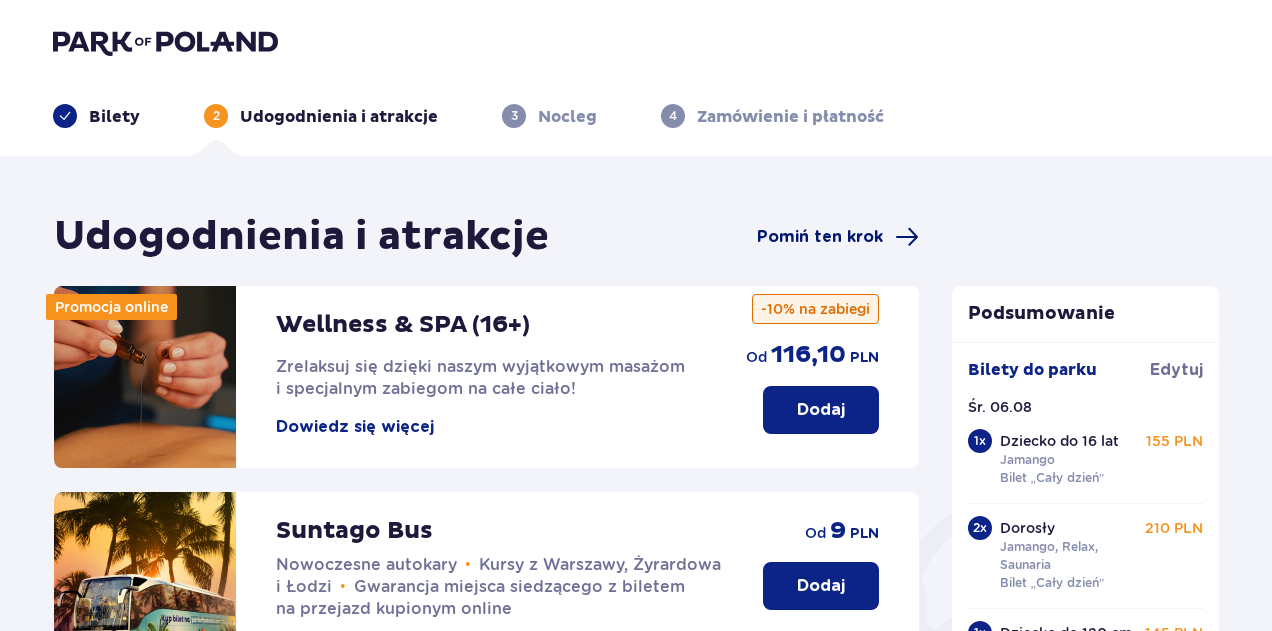 click on "Pomiń ten krok" at bounding box center (820, 237) 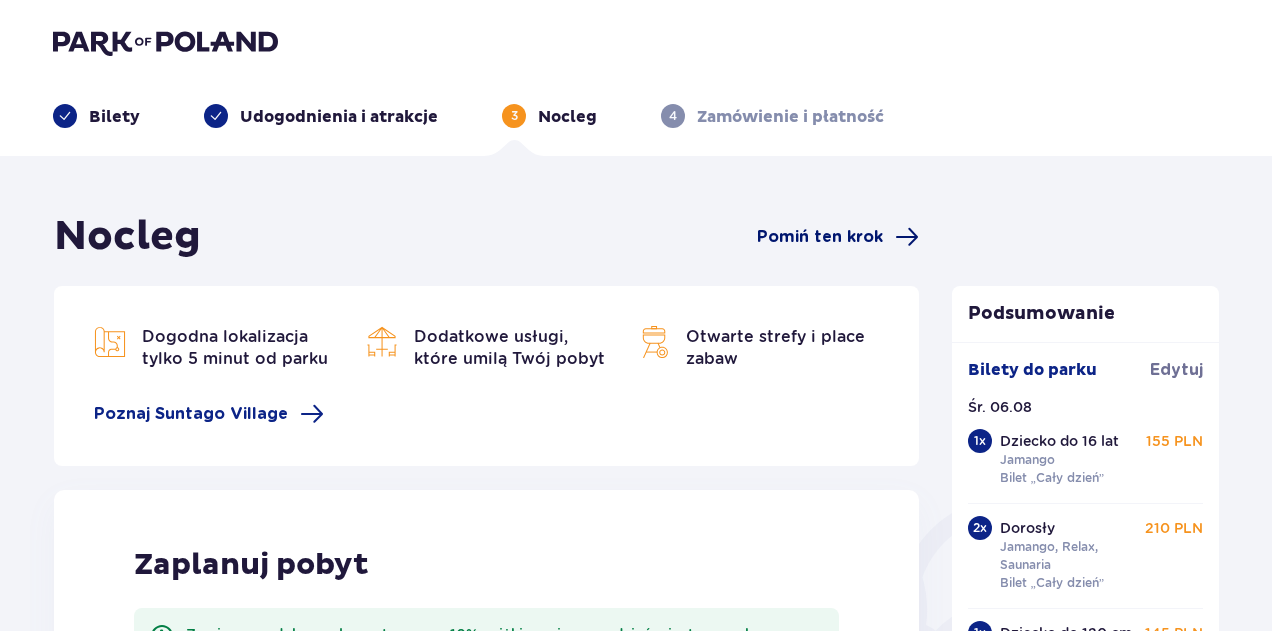 click on "Pomiń ten krok" at bounding box center [820, 237] 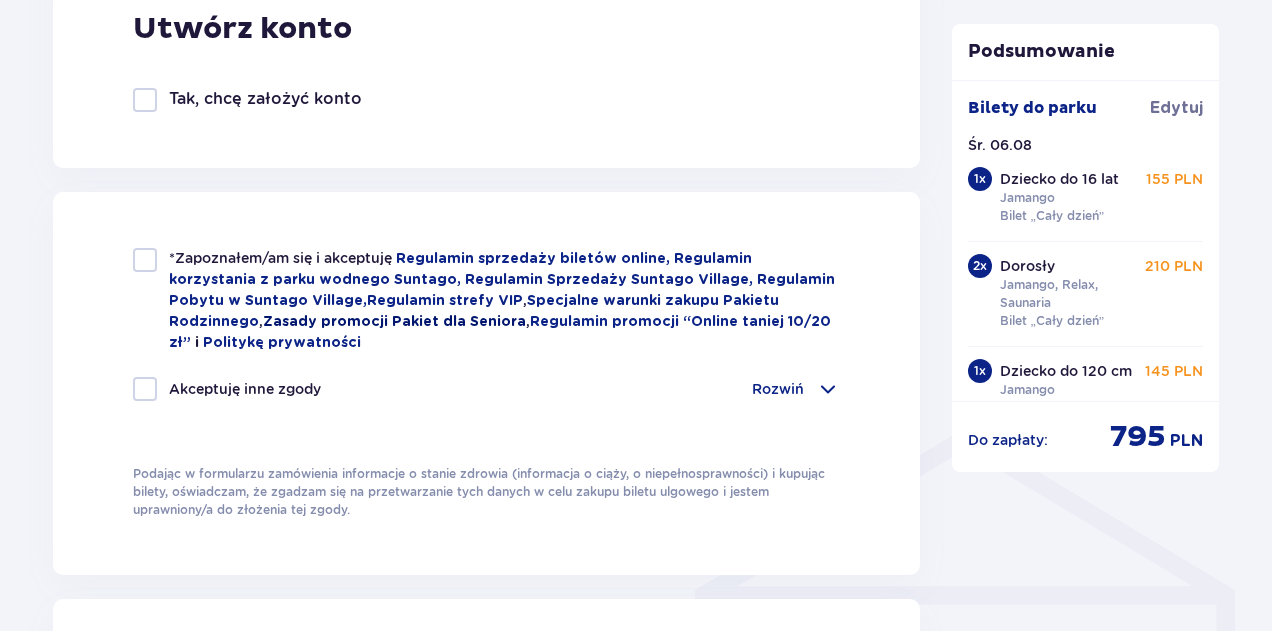 scroll, scrollTop: 1200, scrollLeft: 0, axis: vertical 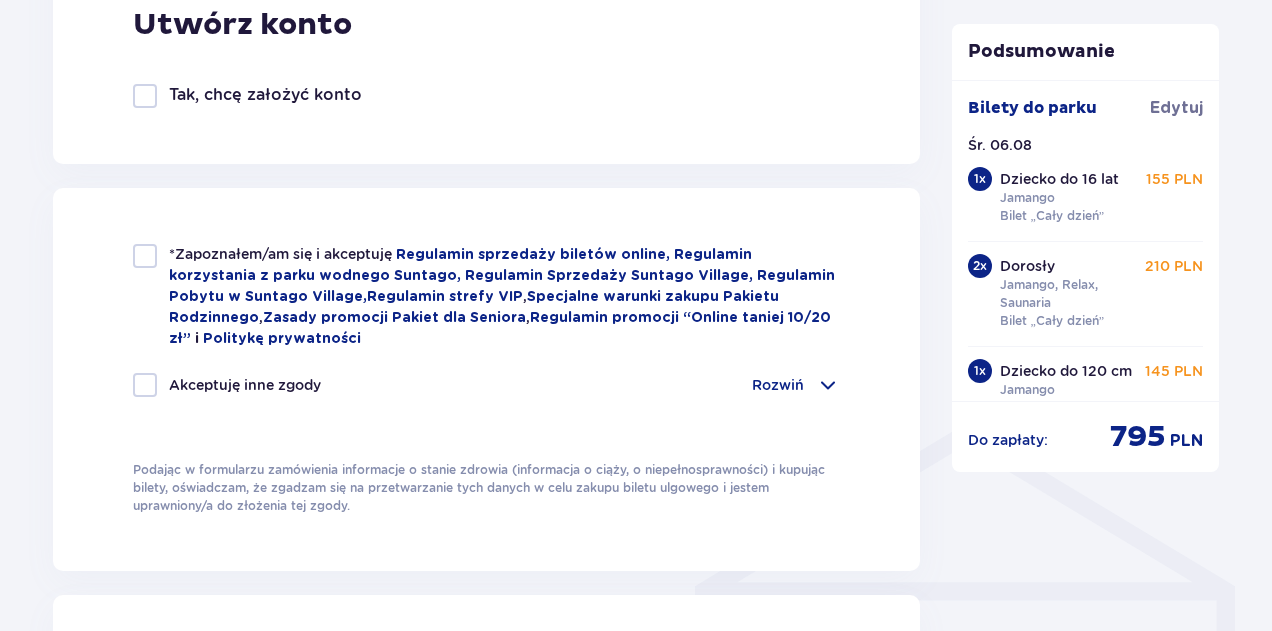click at bounding box center (145, 256) 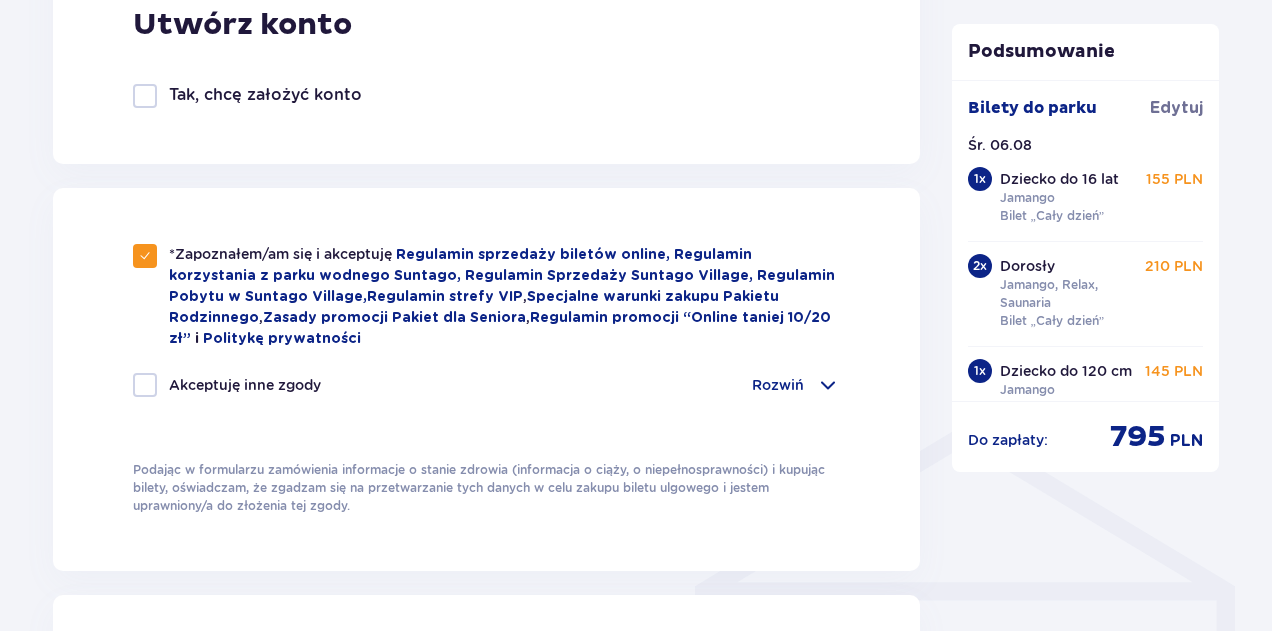 click at bounding box center (145, 385) 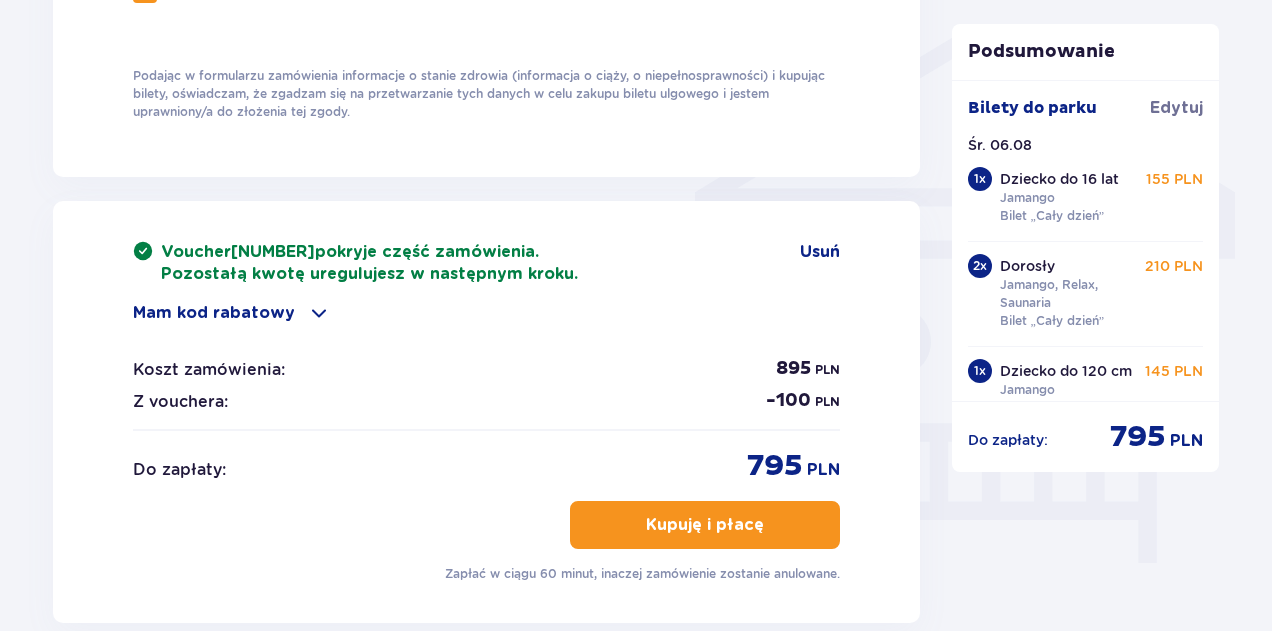 scroll, scrollTop: 1600, scrollLeft: 0, axis: vertical 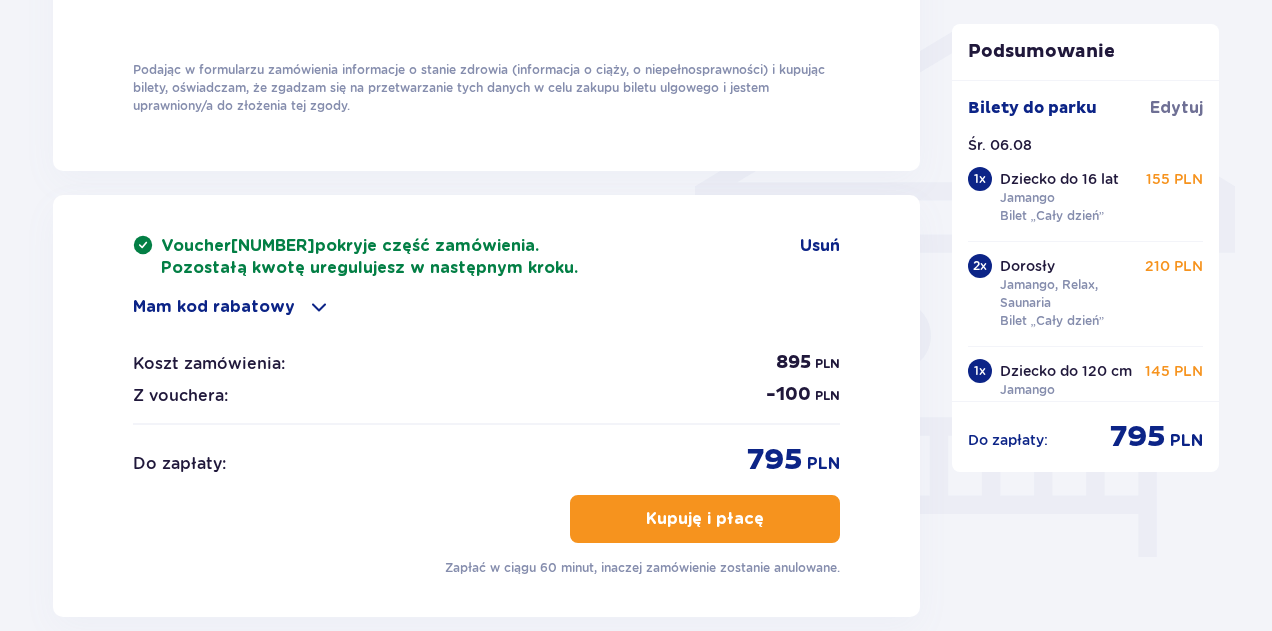 click at bounding box center [319, 307] 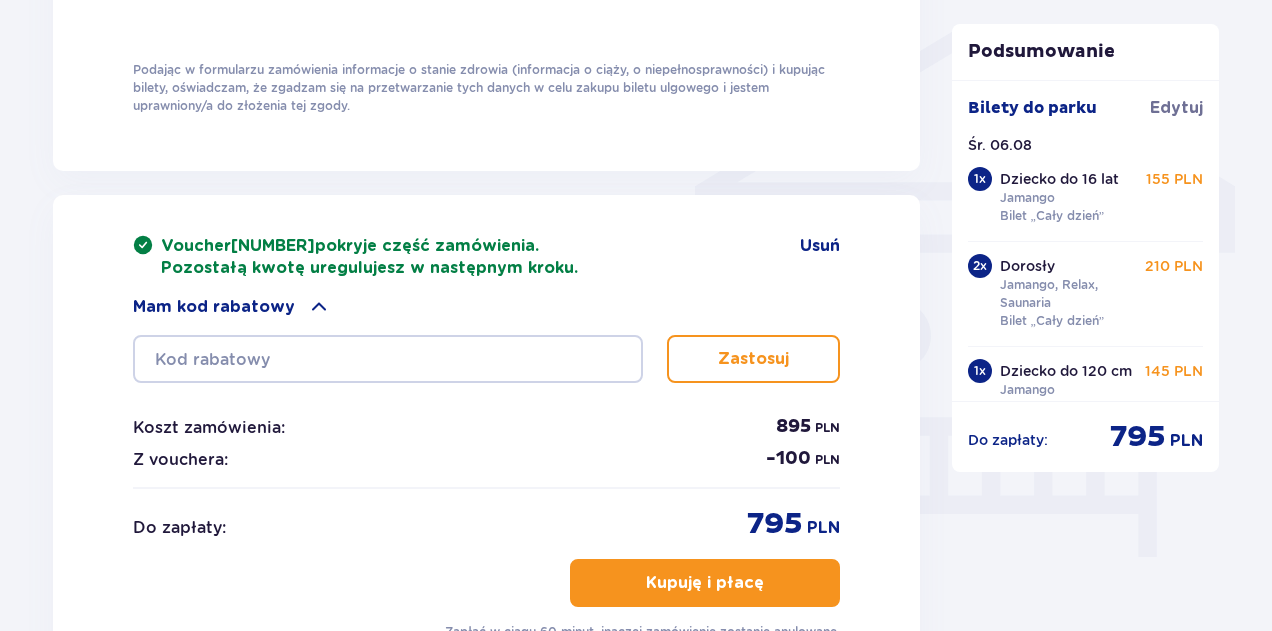 click at bounding box center [319, 307] 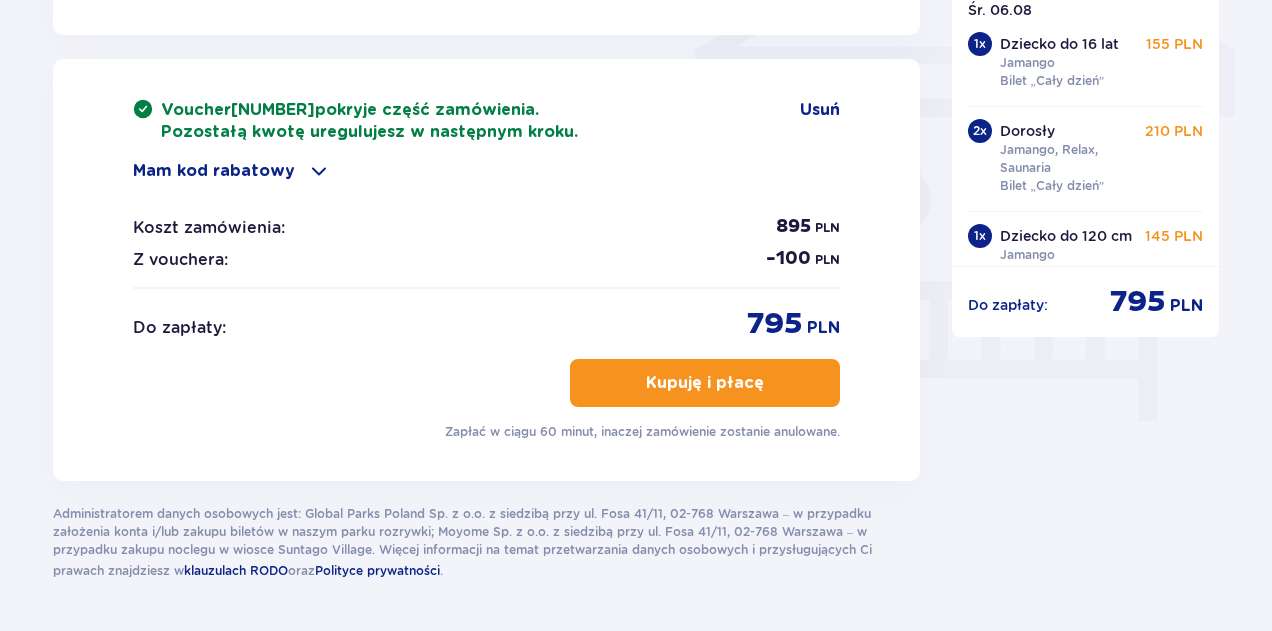 scroll, scrollTop: 1700, scrollLeft: 0, axis: vertical 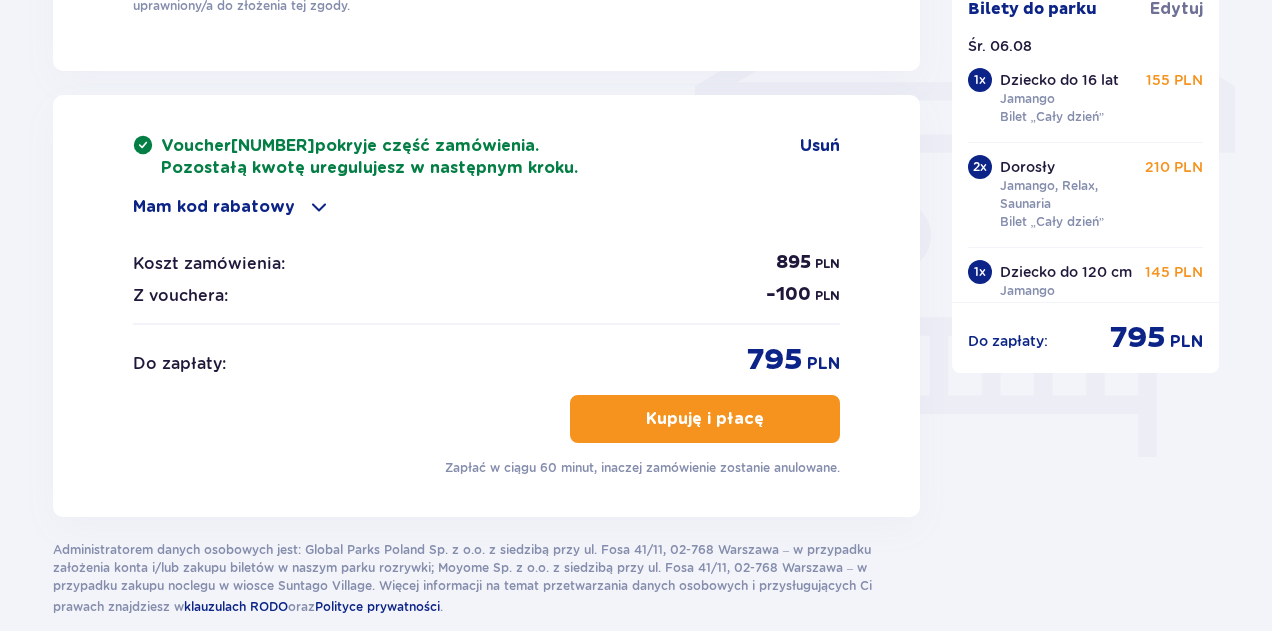 click on "Kupuję i płacę" at bounding box center [705, 419] 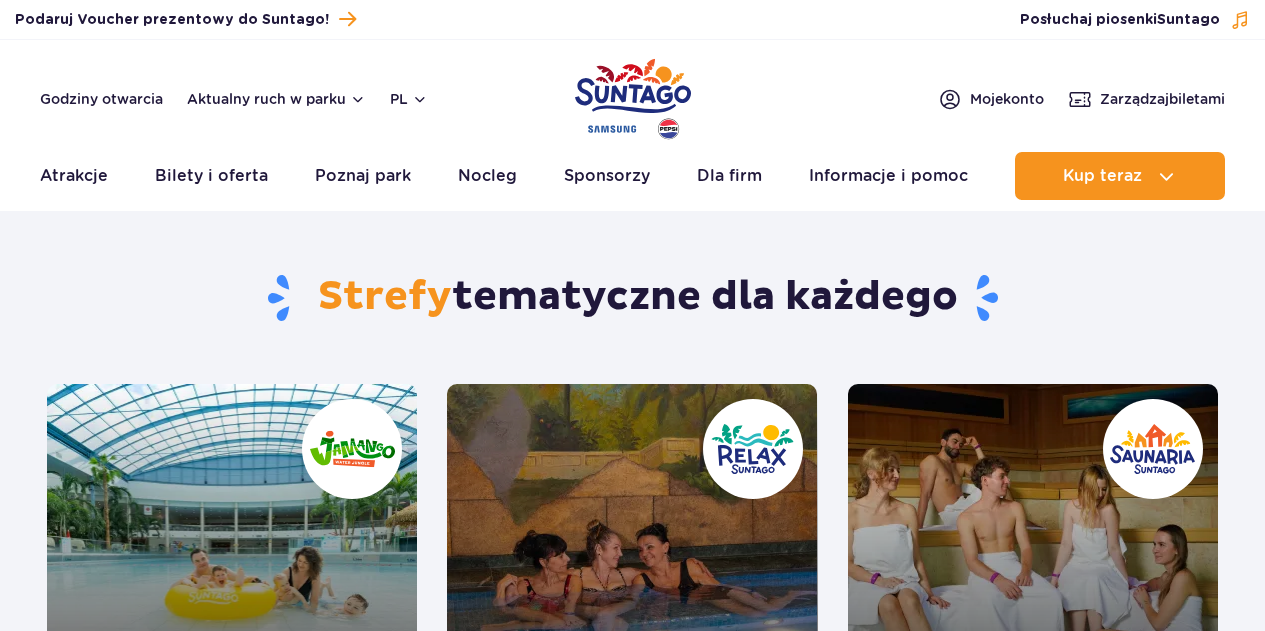 scroll, scrollTop: 0, scrollLeft: 0, axis: both 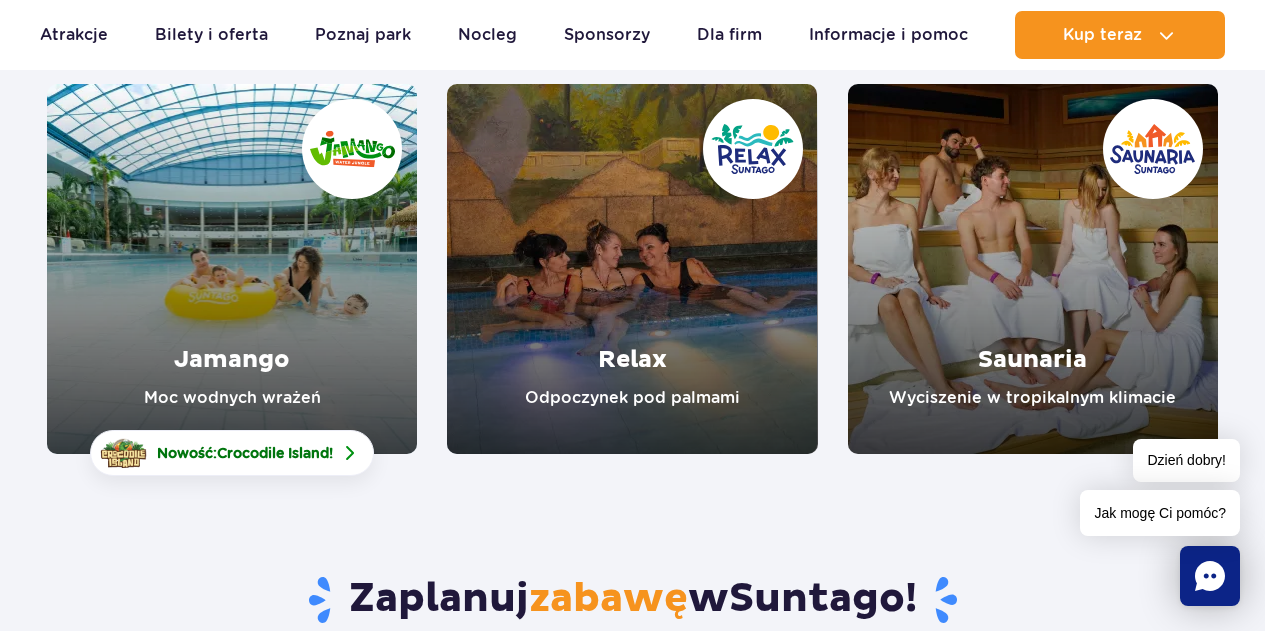 click at bounding box center (632, 269) 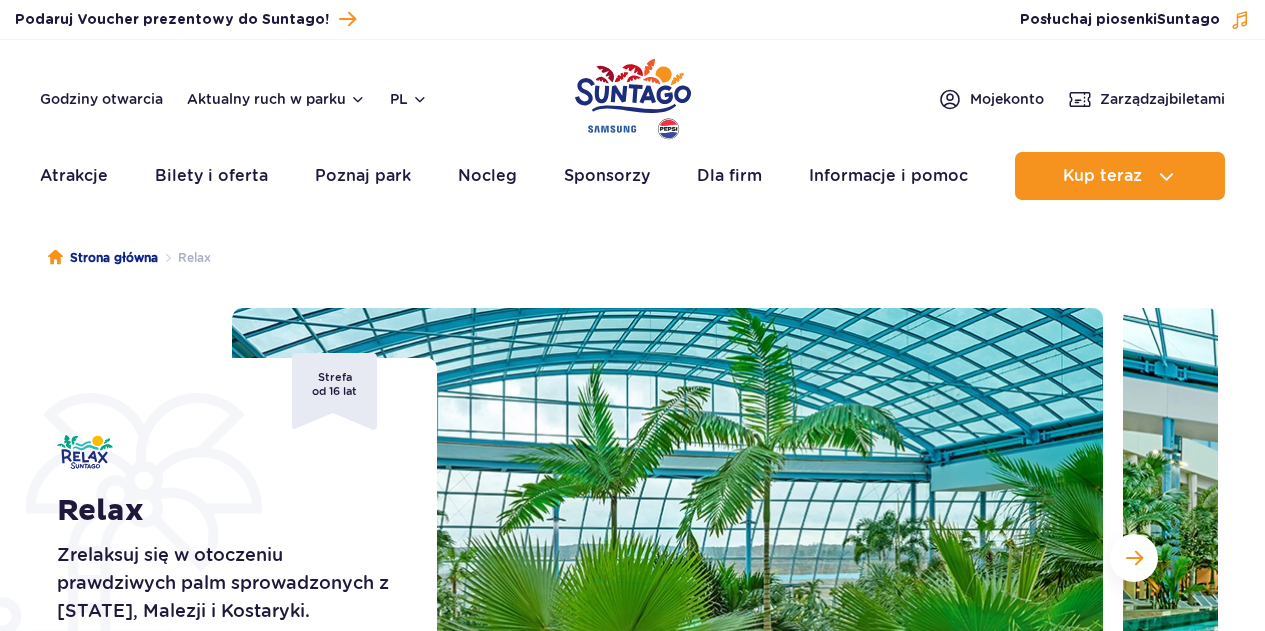 scroll, scrollTop: 0, scrollLeft: 0, axis: both 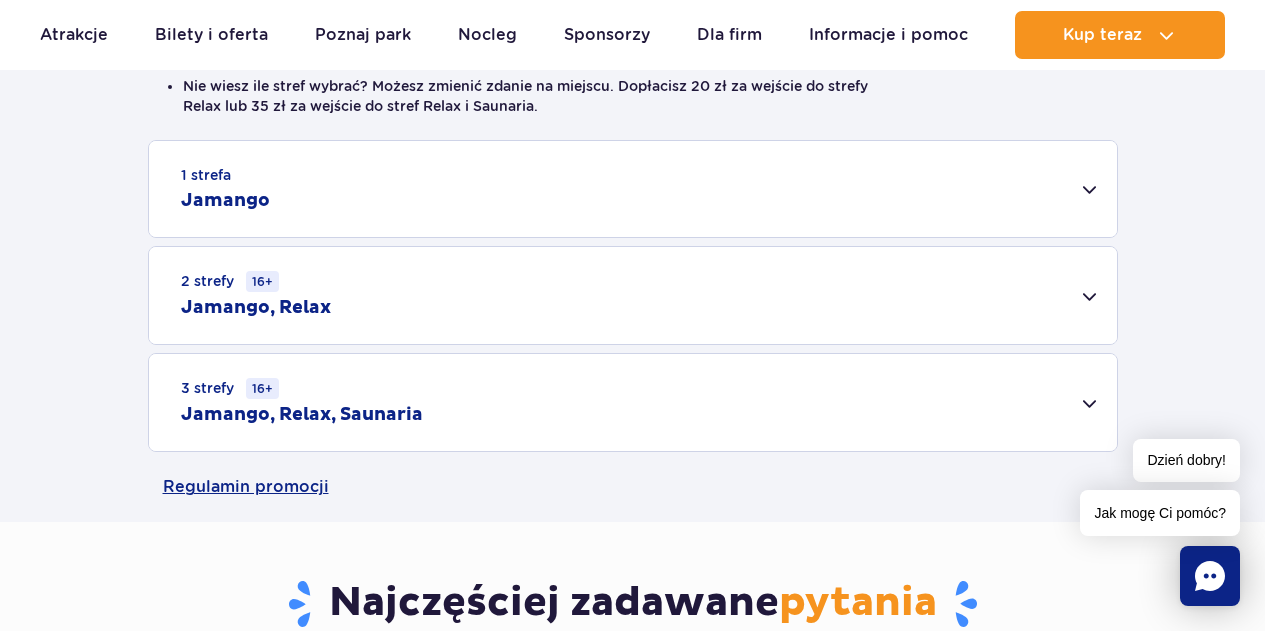 click on "3 strefy  16+
Jamango, Relax, Saunaria" at bounding box center [633, 402] 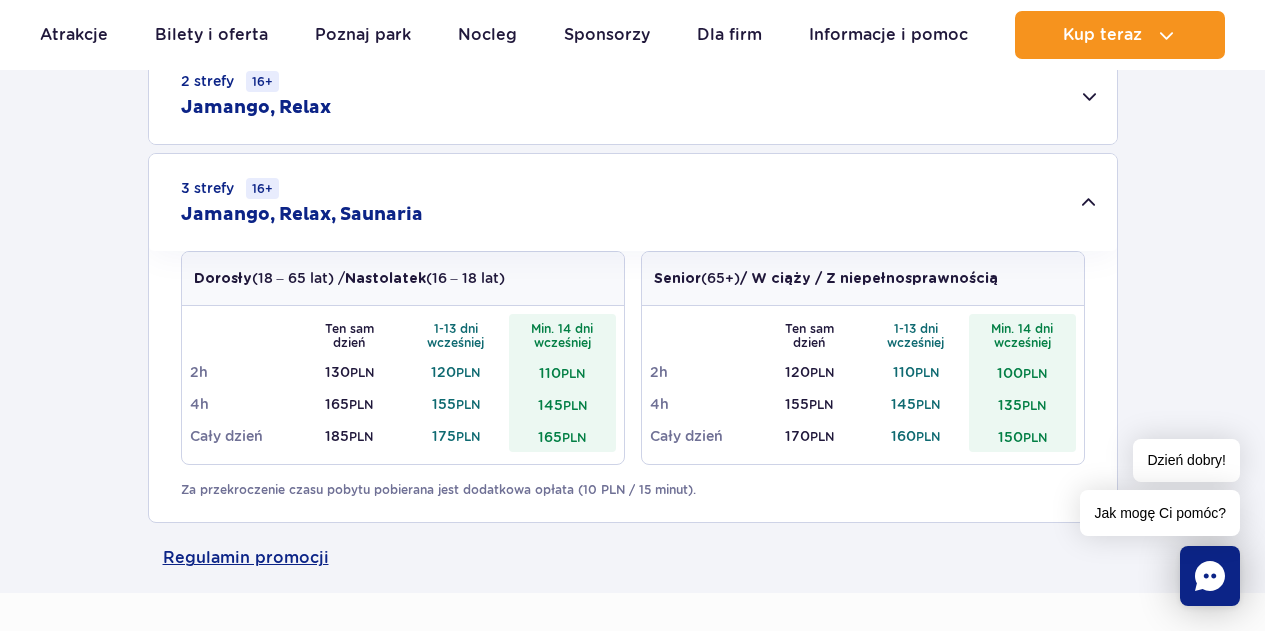 scroll, scrollTop: 700, scrollLeft: 0, axis: vertical 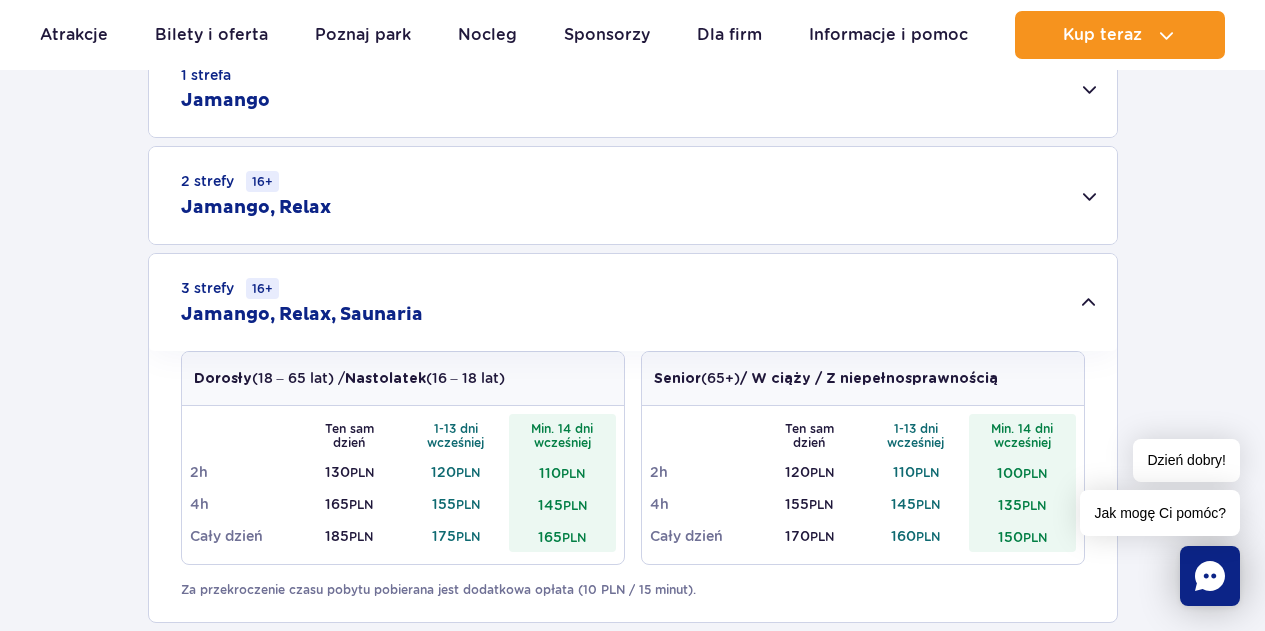 click on "2 strefy  16+
Jamango, Relax" at bounding box center [633, 195] 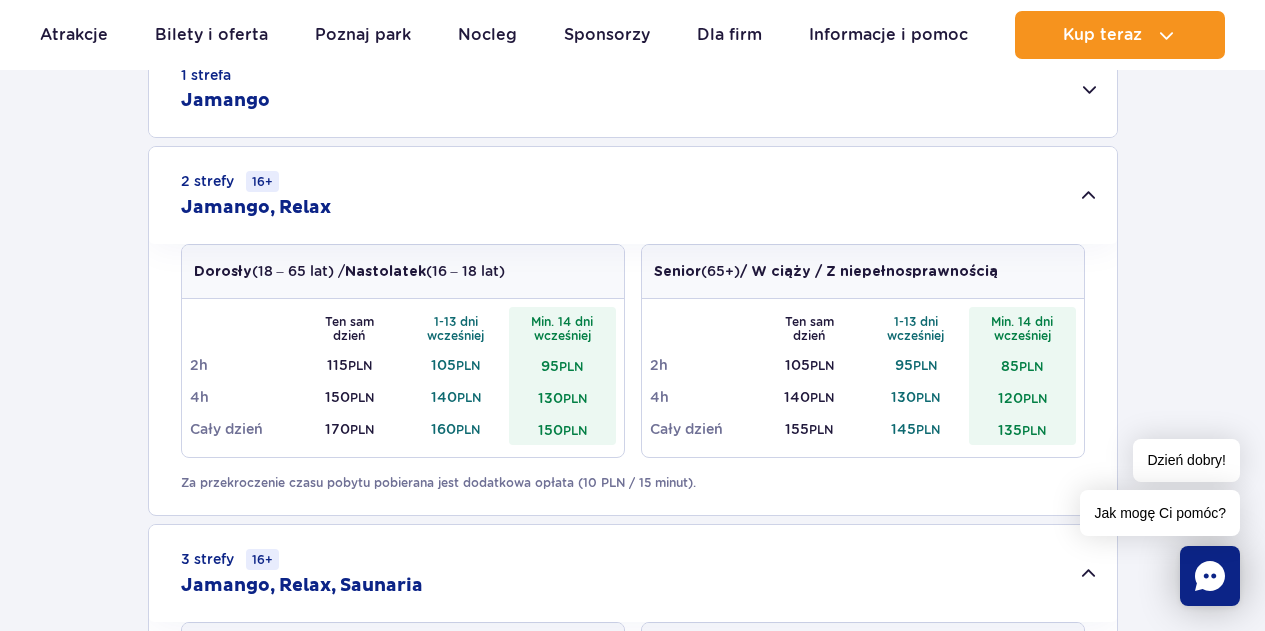 click on "1 strefa
Jamango" at bounding box center [633, 89] 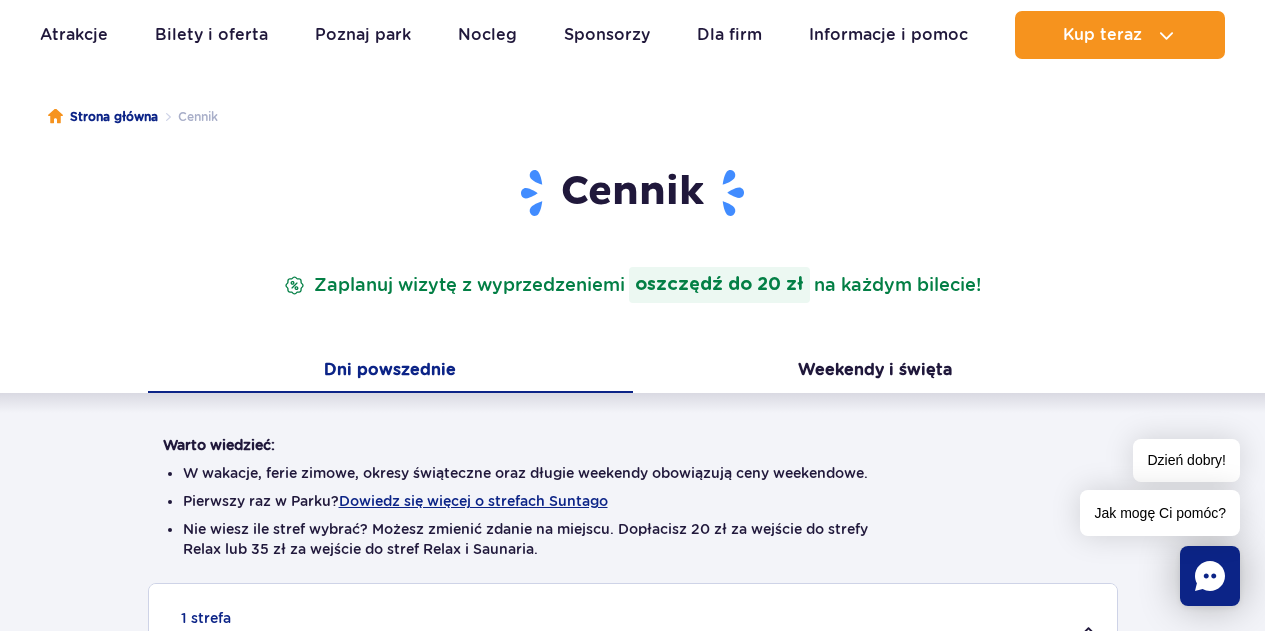 scroll, scrollTop: 0, scrollLeft: 0, axis: both 